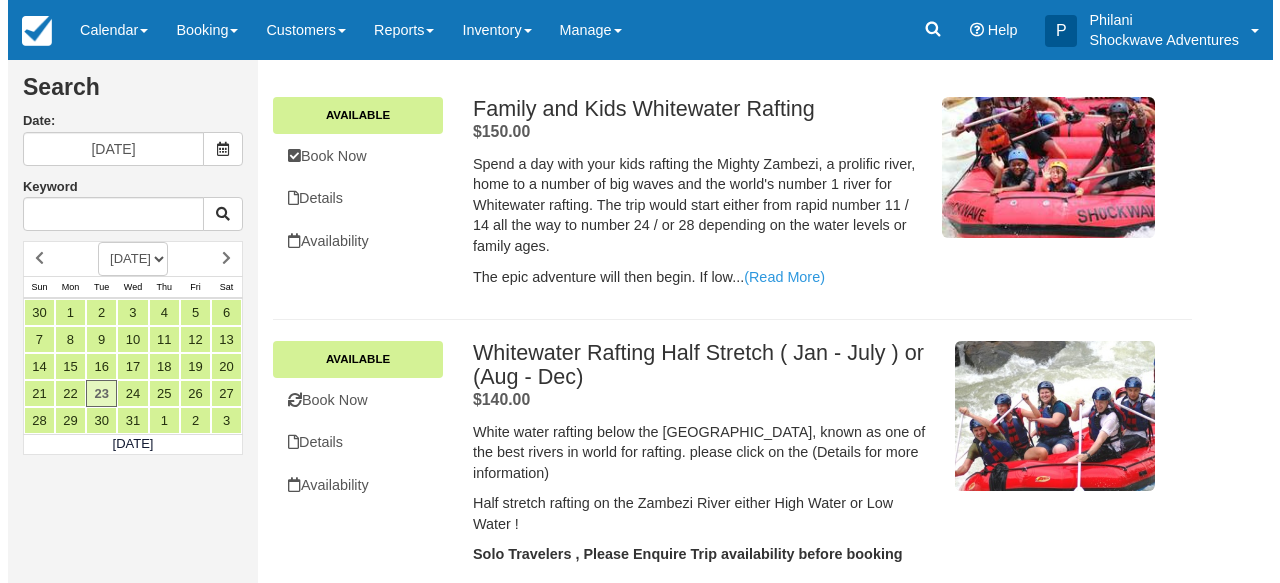 scroll, scrollTop: 320, scrollLeft: 0, axis: vertical 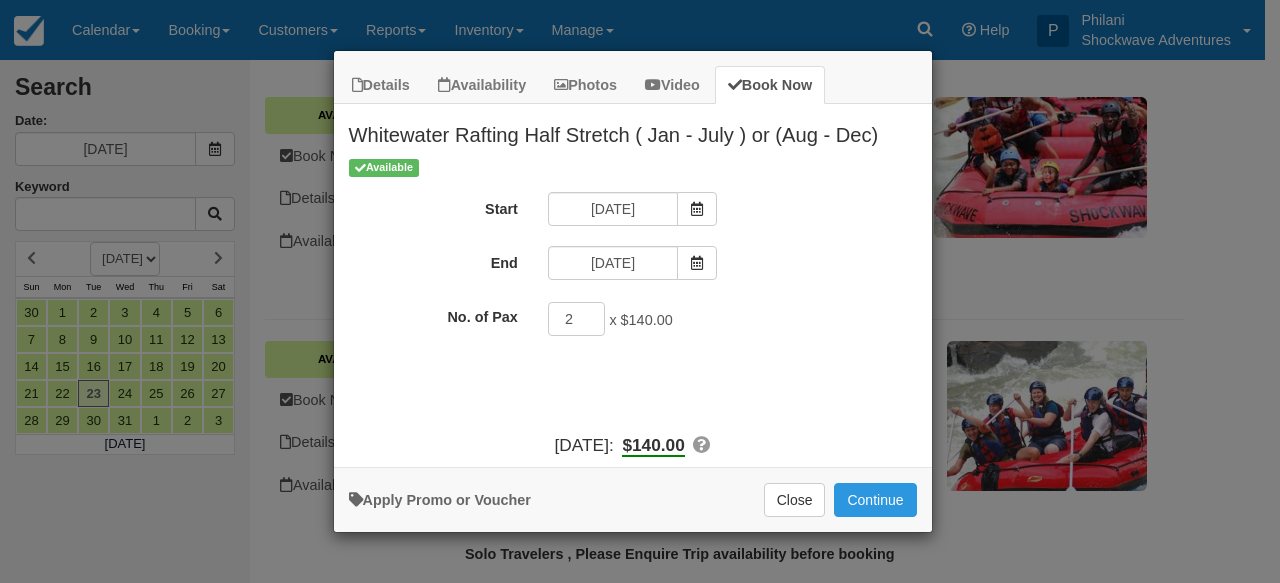 click on "2" at bounding box center (577, 319) 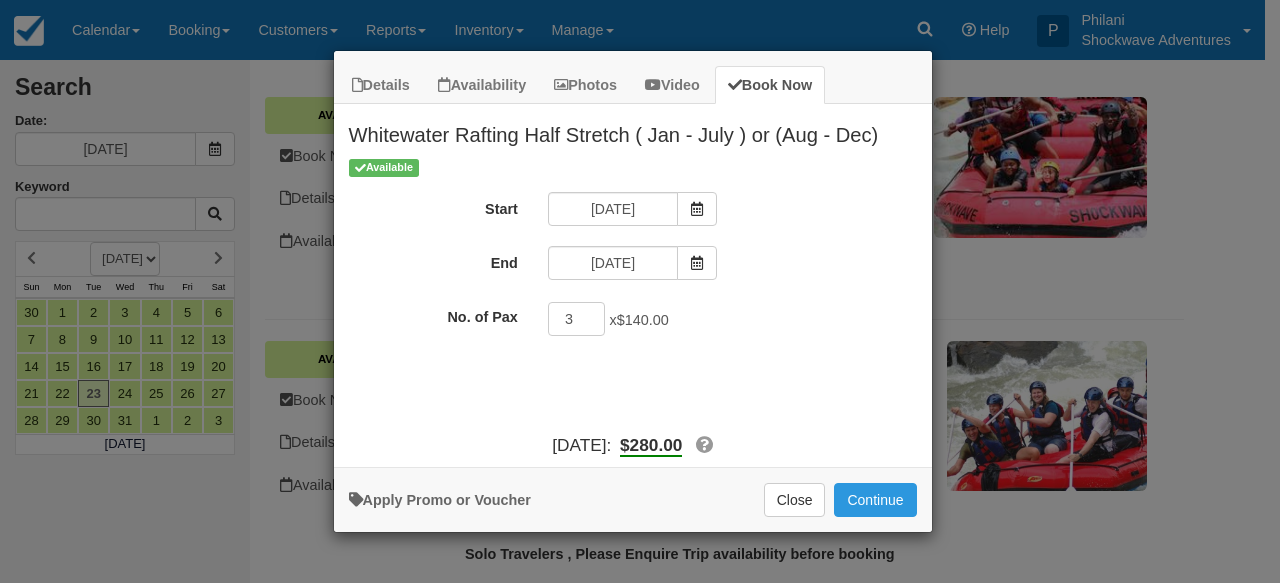 type on "3" 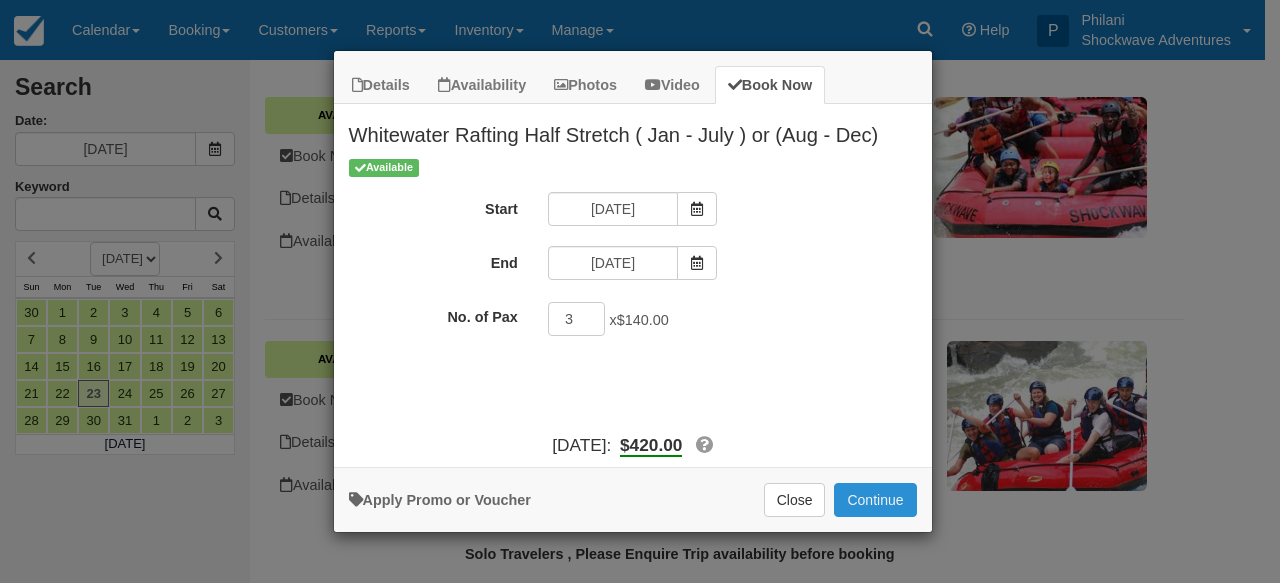 click on "Continue" at bounding box center [875, 500] 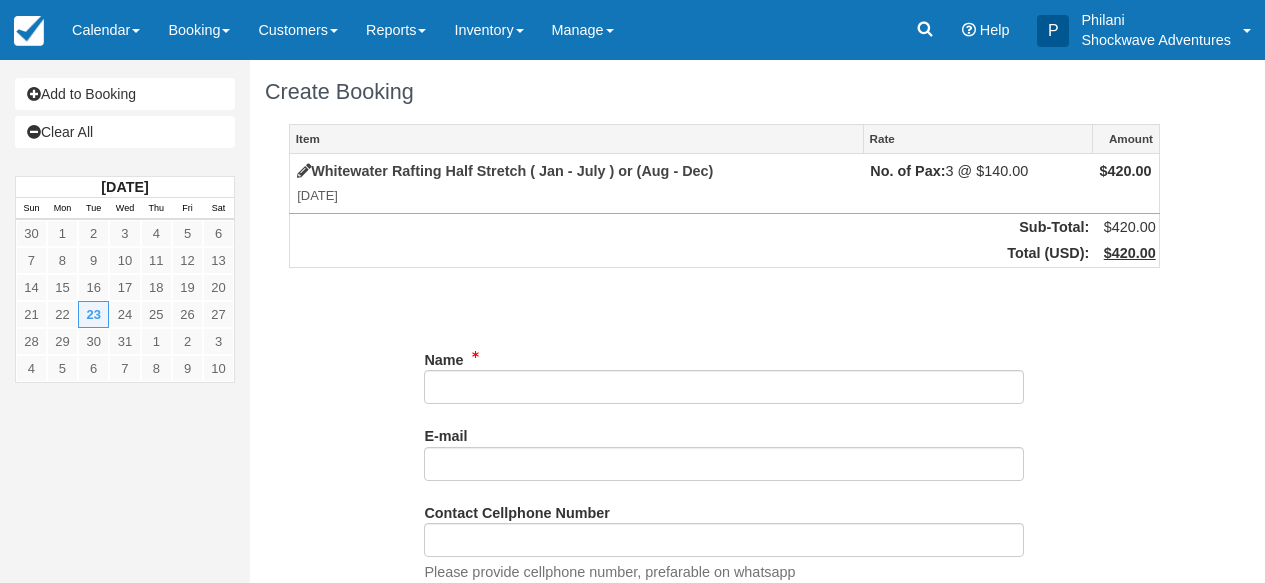 click on "Name" at bounding box center (724, 387) 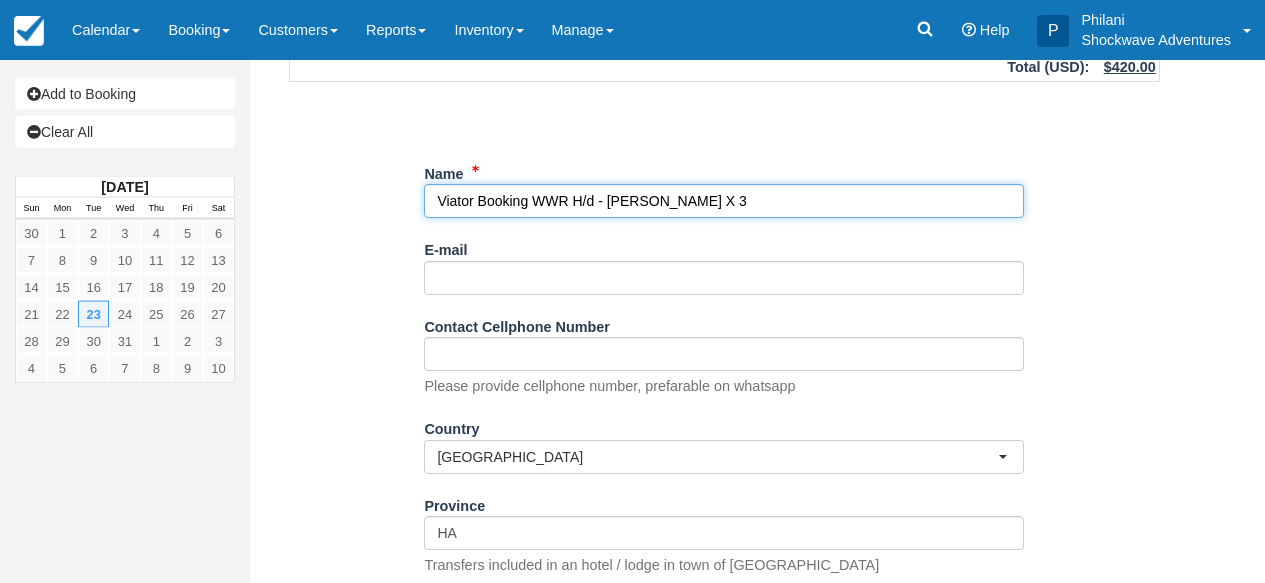 scroll, scrollTop: 451, scrollLeft: 0, axis: vertical 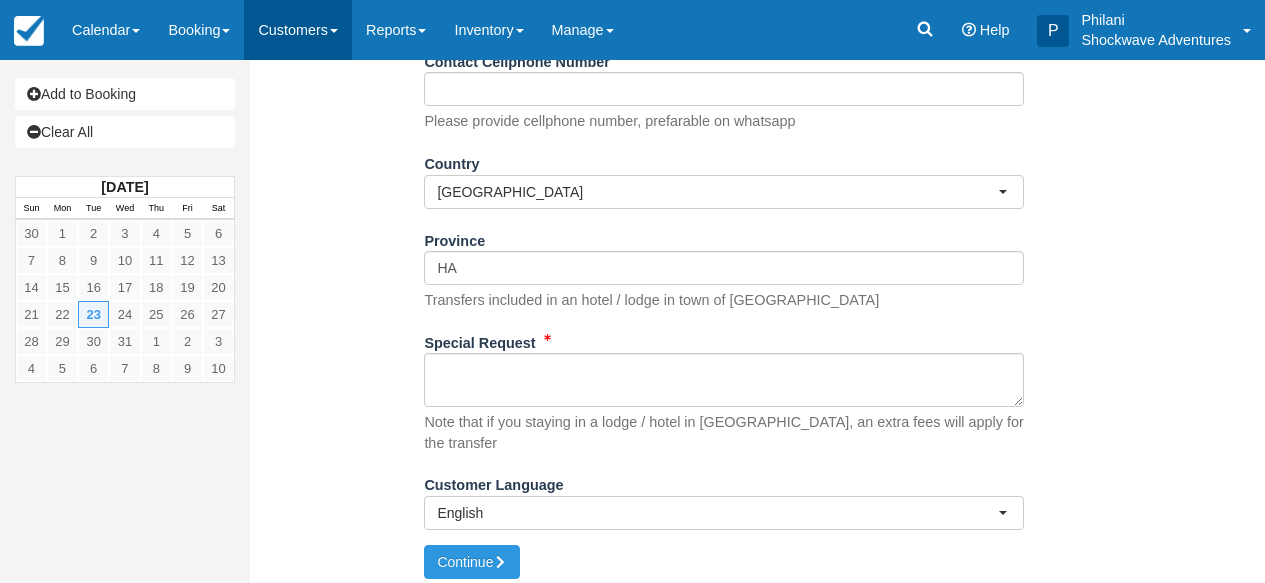 type on "Viator Booking WWR H/d - Gregory Claudia X 3" 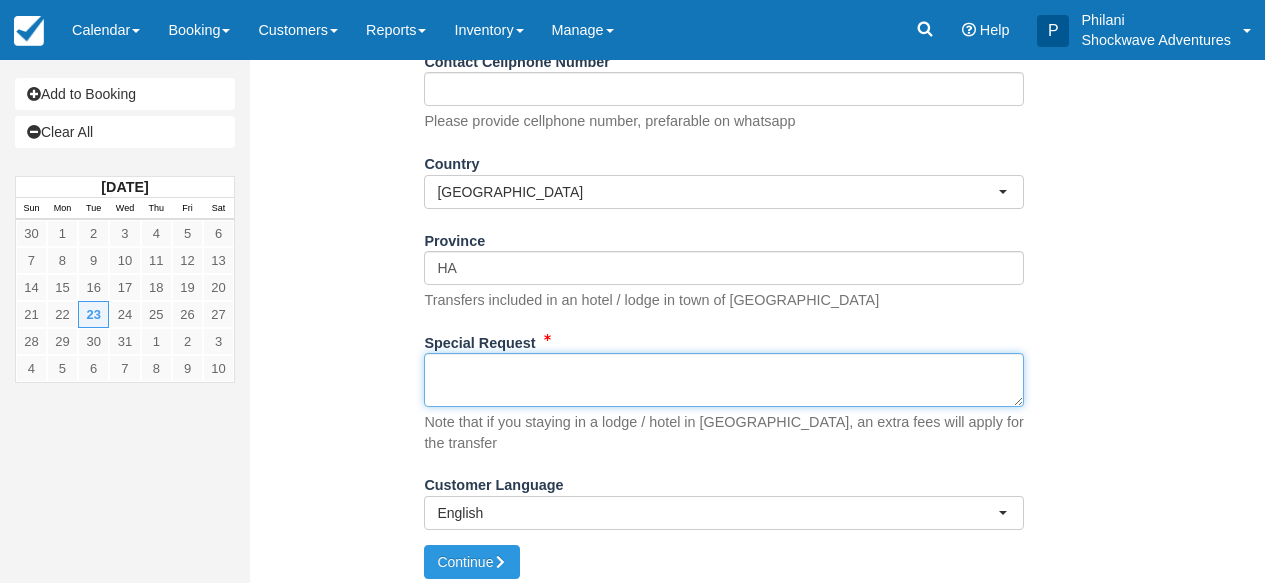 paste on "Customer 	Gregory, Claudia
Customer email 	S-9f1dfab0f783448ba47bc9e73a08519a+1292488017-0iikmstedv40h@expmessaging.tripadvisor.com
Customer phone 	ZA+27 0825765328
Date 	Tue 23.Dec '25 @ 07:30
Rate 	Family with Kids, Zambezi River Whitewater Rafting
PAX 	2 Adult 1 Child
Pick-up
Savanna68 Hotel Victoria Falls, Savanna68 Hotel Victoria Falls, CourtneyCrescent, Victoria Falls, Zimbabwe
Guided languages 	(Guided language: English)
Extras
Created 	Fri, July 25 2025 @ 16:22" 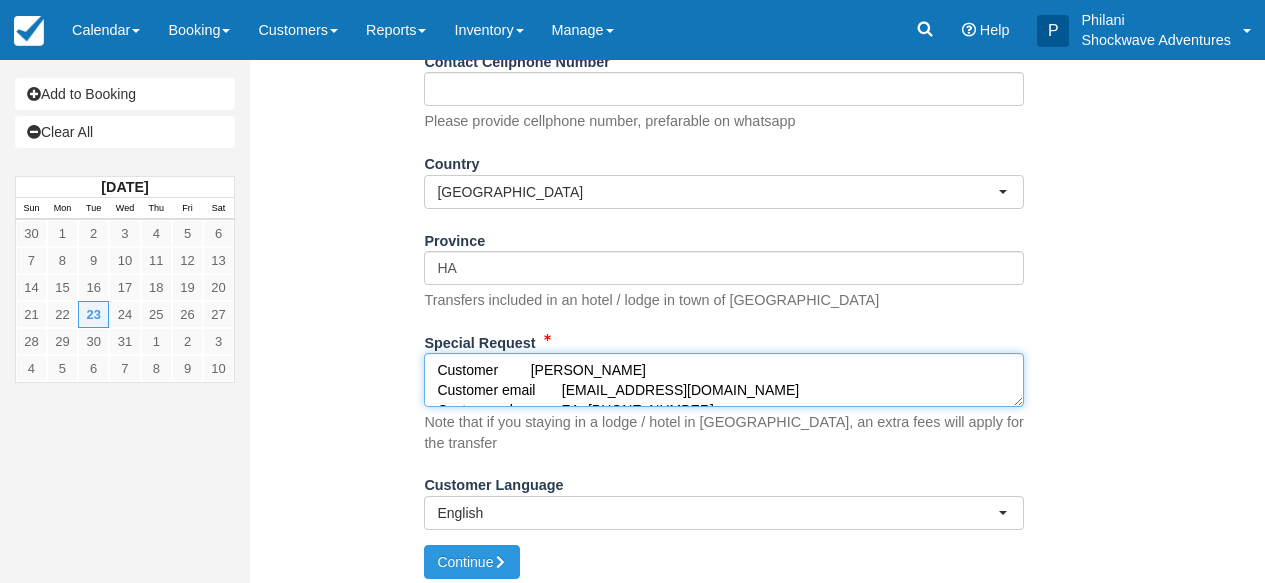 scroll, scrollTop: 232, scrollLeft: 0, axis: vertical 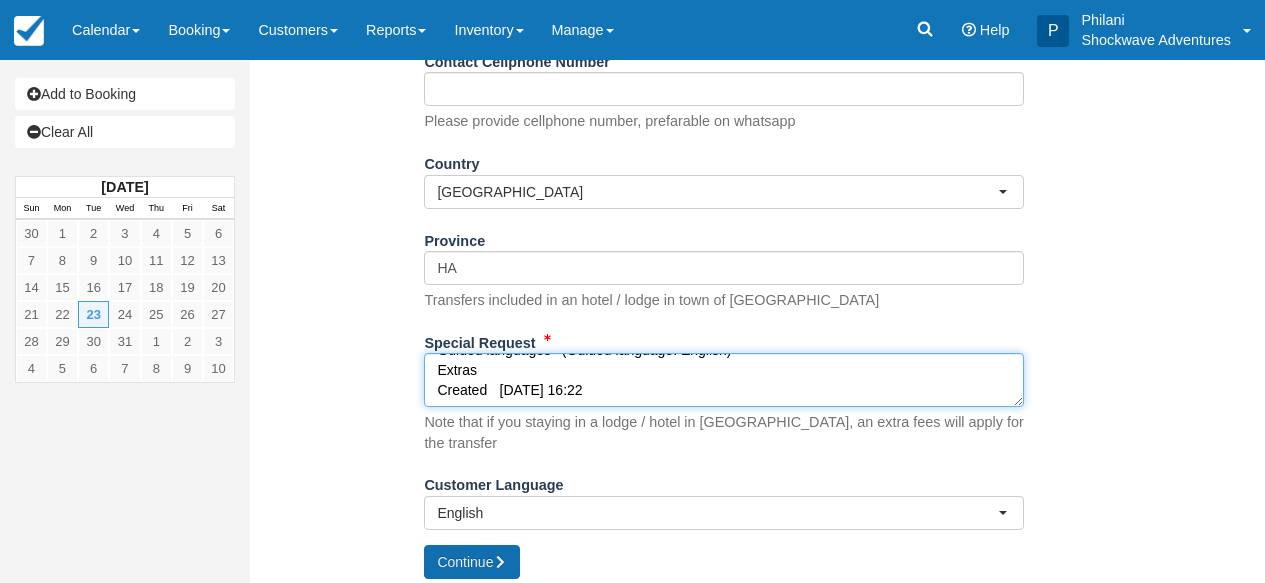 type on "Customer 	Gregory, Claudia
Customer email 	S-9f1dfab0f783448ba47bc9e73a08519a+1292488017-0iikmstedv40h@expmessaging.tripadvisor.com
Customer phone 	ZA+27 0825765328
Date 	Tue 23.Dec '25 @ 07:30
Rate 	Family with Kids, Zambezi River Whitewater Rafting
PAX 	2 Adult 1 Child
Pick-up
Savanna68 Hotel Victoria Falls, Savanna68 Hotel Victoria Falls, CourtneyCrescent, Victoria Falls, Zimbabwe
Guided languages 	(Guided language: English)
Extras
Created 	Fri, July 25 2025 @ 16:22" 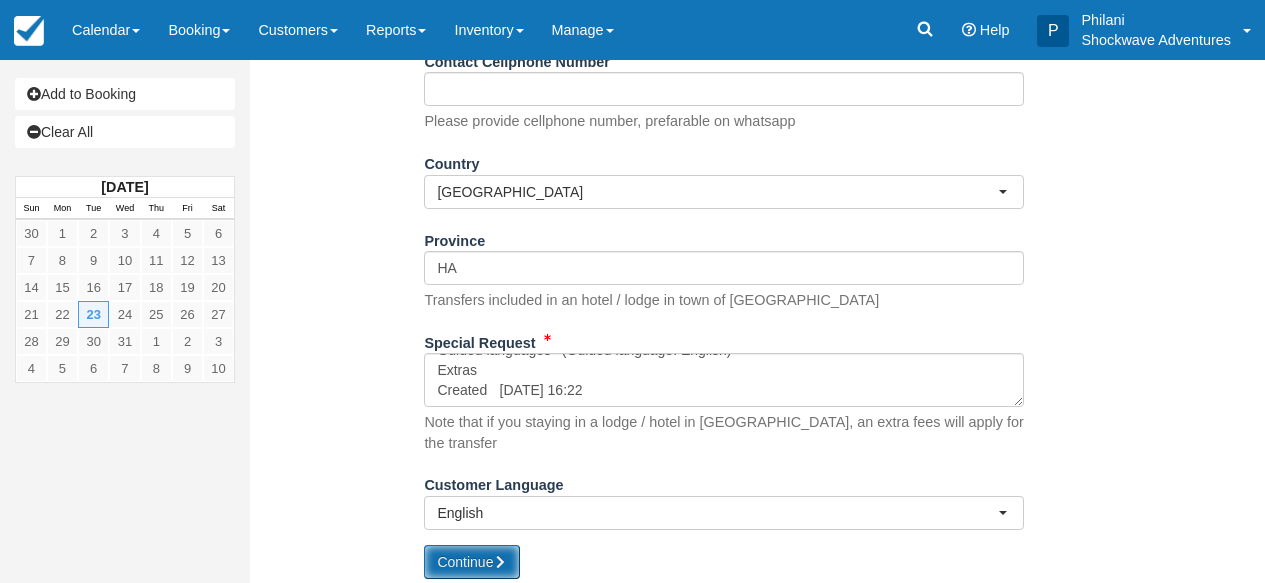 click on "Continue" at bounding box center [472, 562] 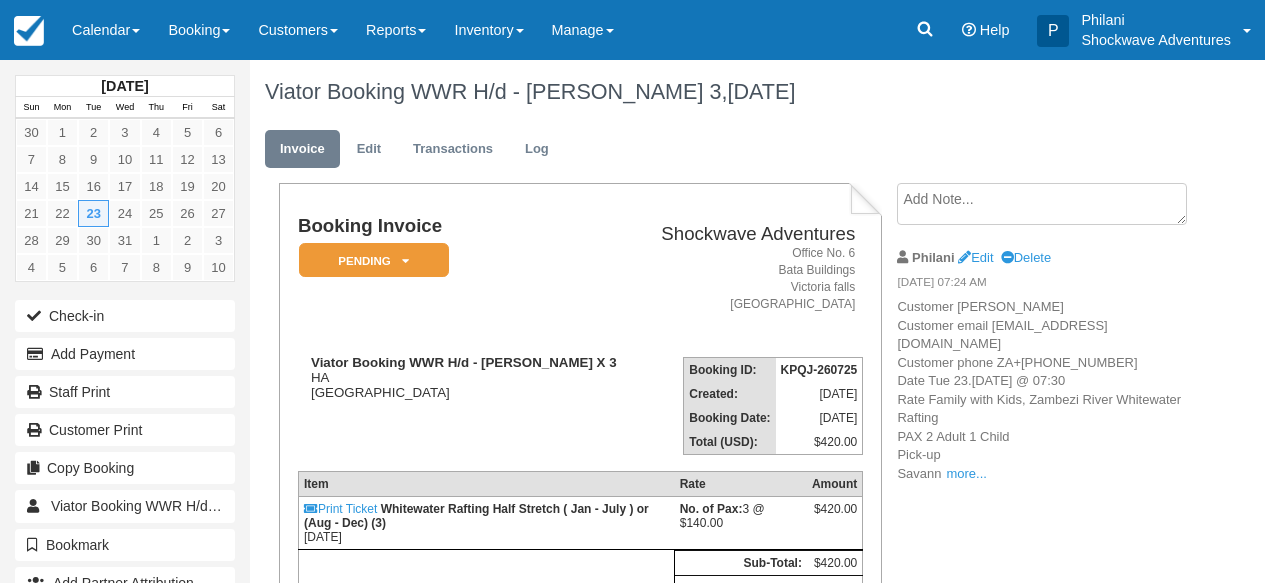 click at bounding box center [1042, 204] 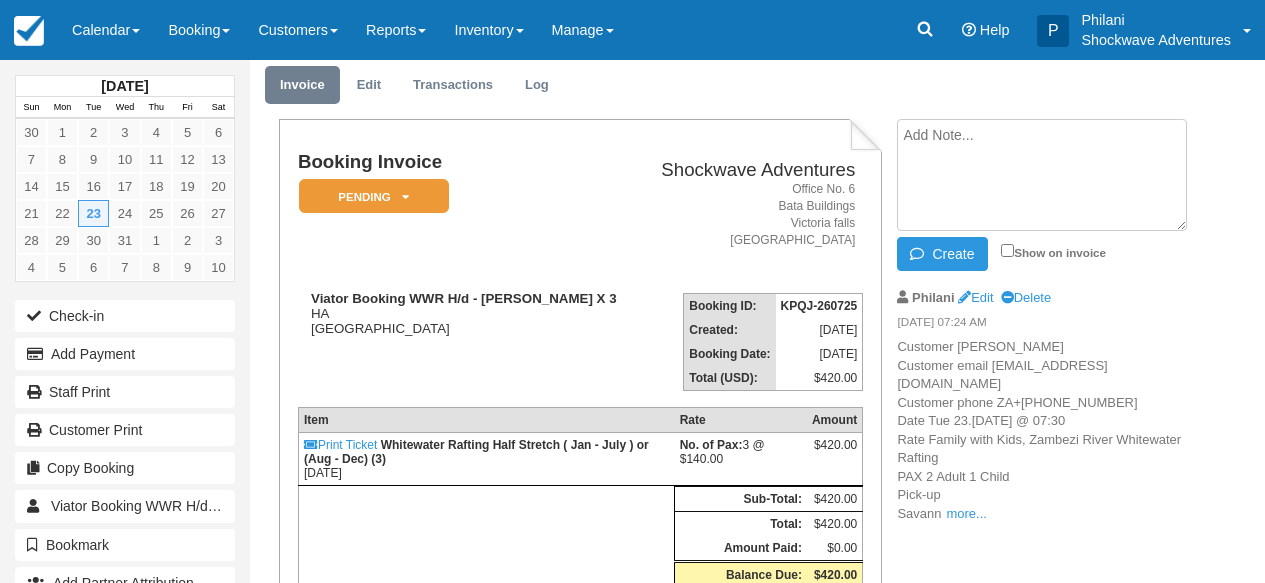 scroll, scrollTop: 64, scrollLeft: 0, axis: vertical 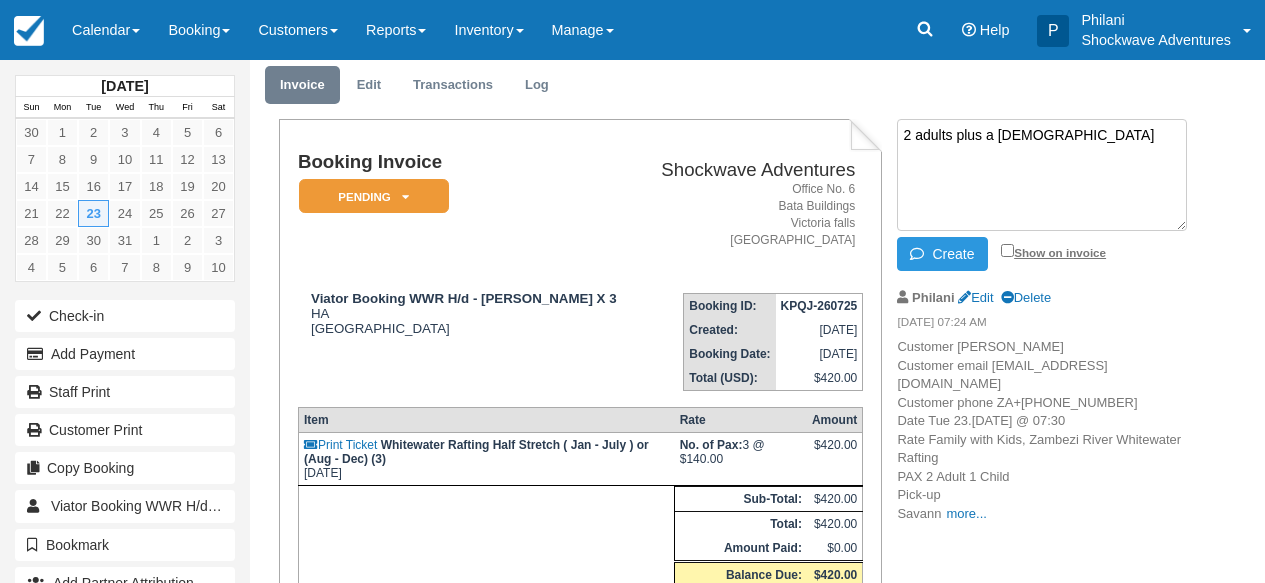 type on "2 adults plus a 10 year old" 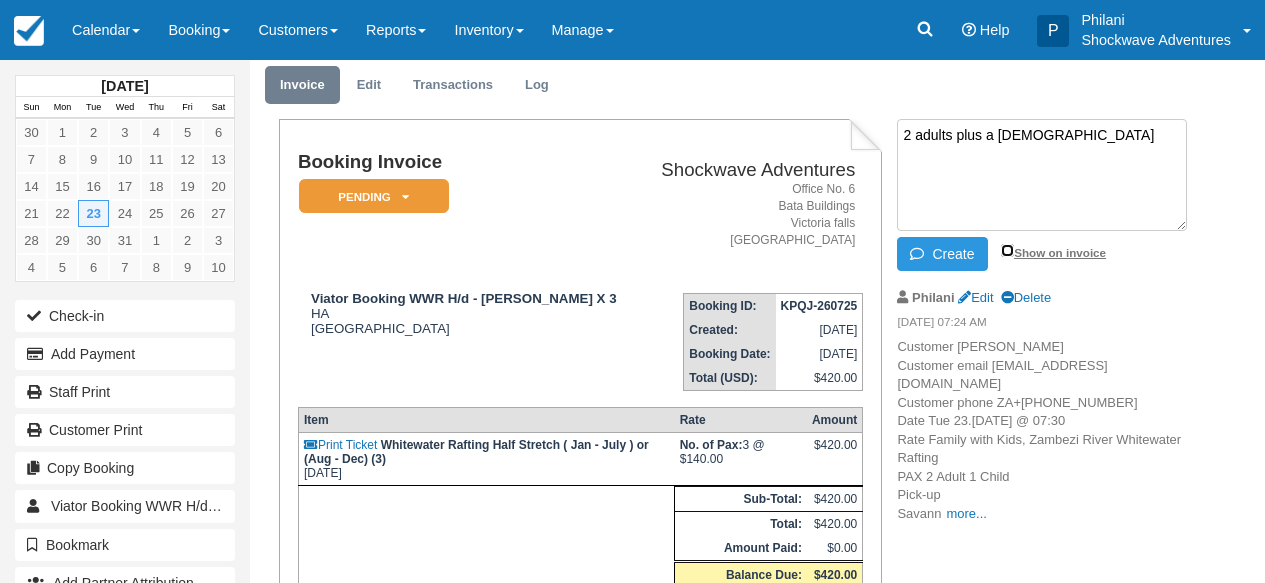 click on "Show on invoice" at bounding box center [1007, 250] 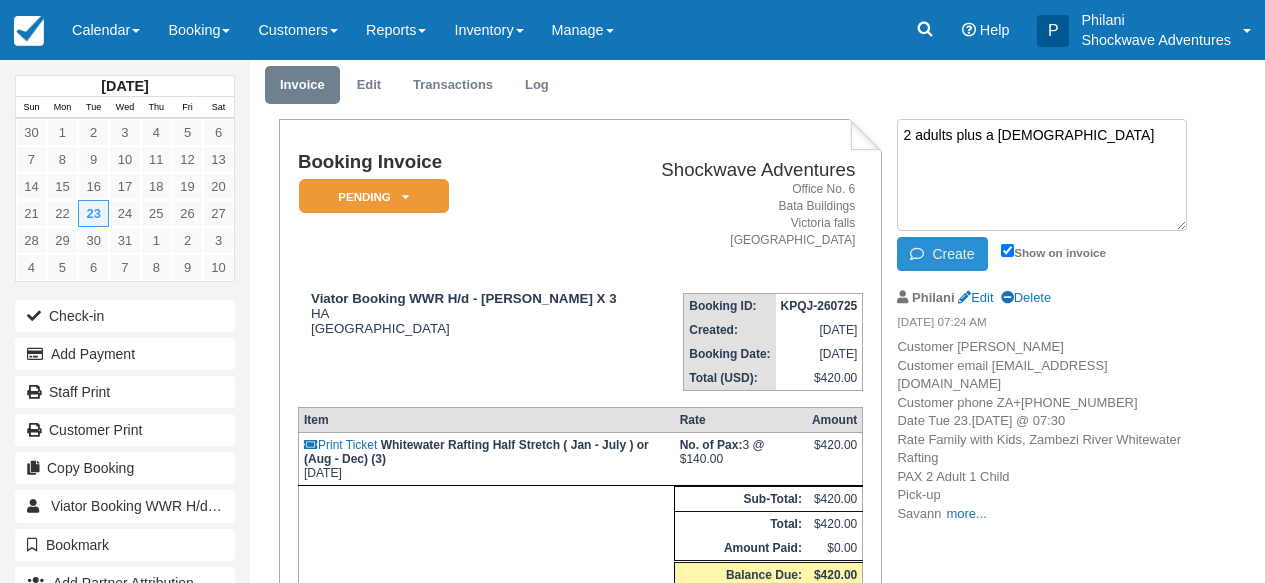 click on "Create" at bounding box center (942, 254) 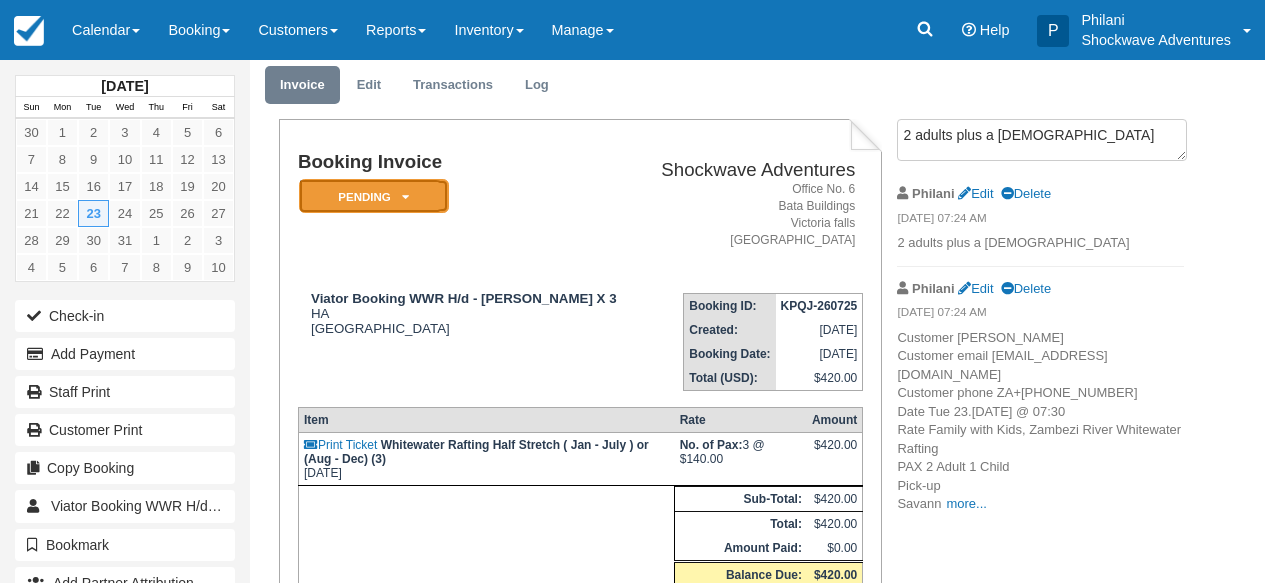 click on "Pending" at bounding box center [374, 196] 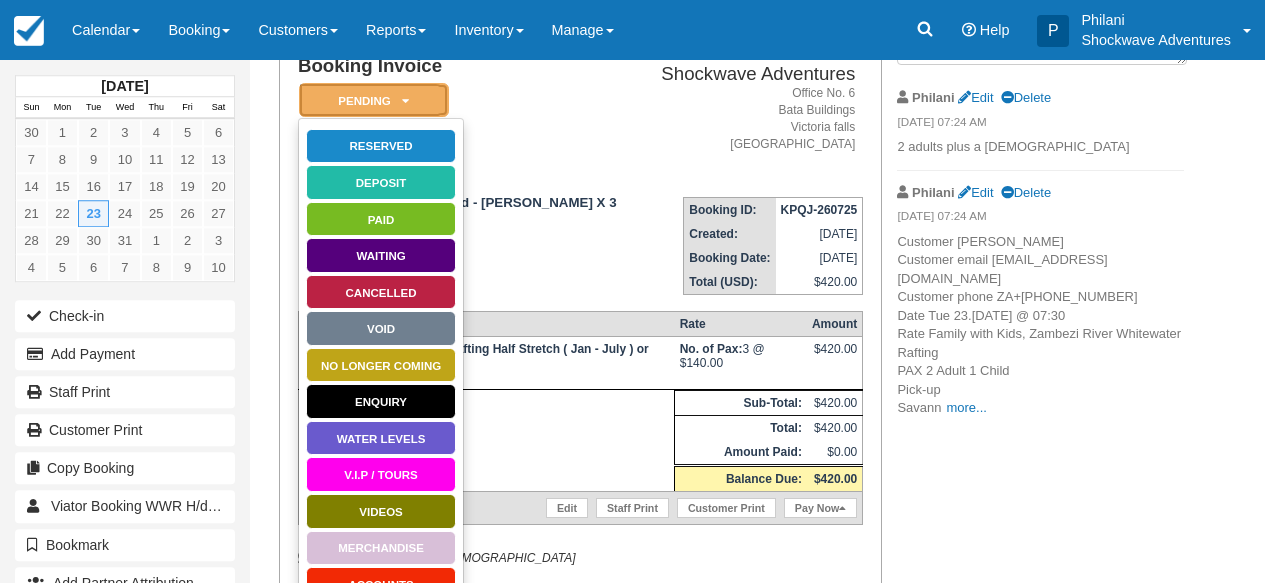 scroll, scrollTop: 208, scrollLeft: 0, axis: vertical 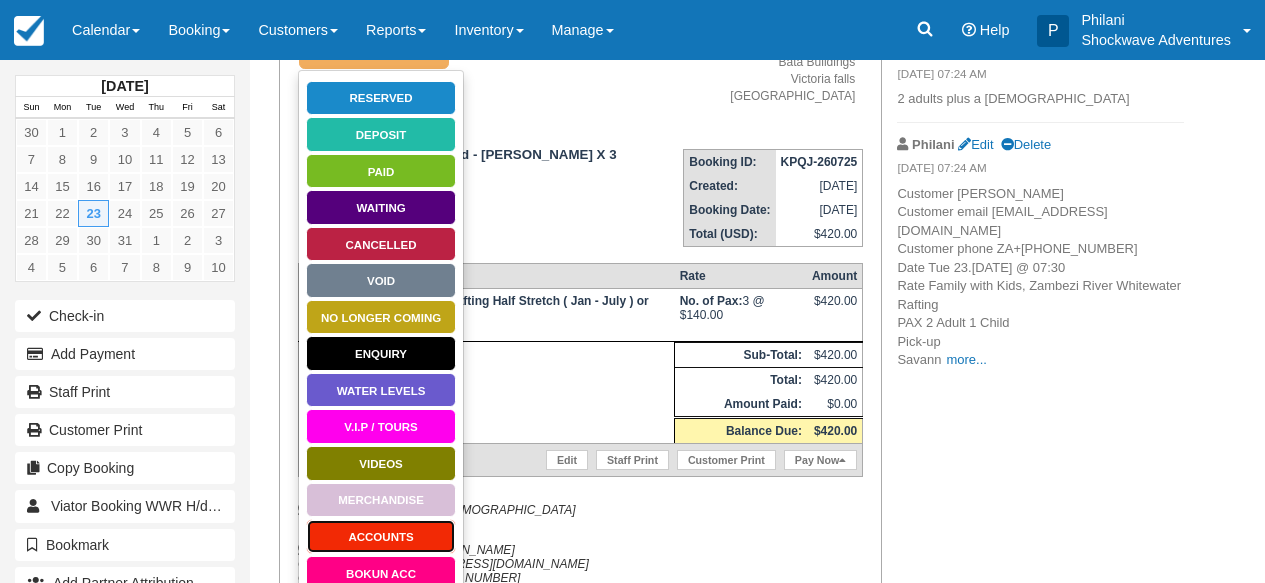 click on "ACCOUNTS" at bounding box center (381, 536) 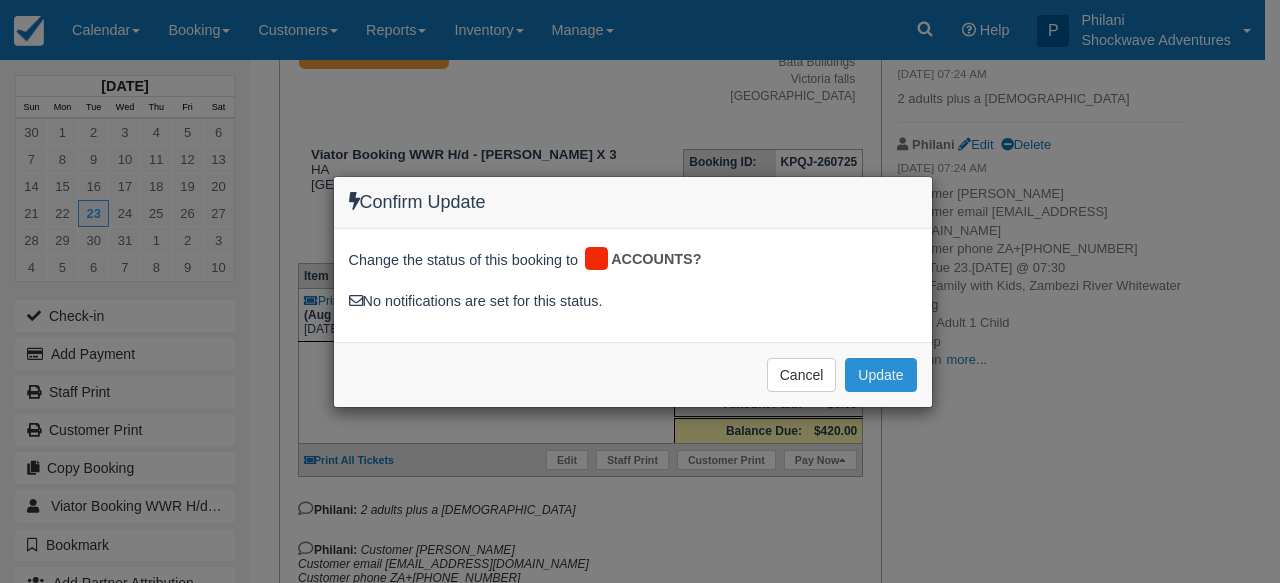 click on "Update" at bounding box center (880, 375) 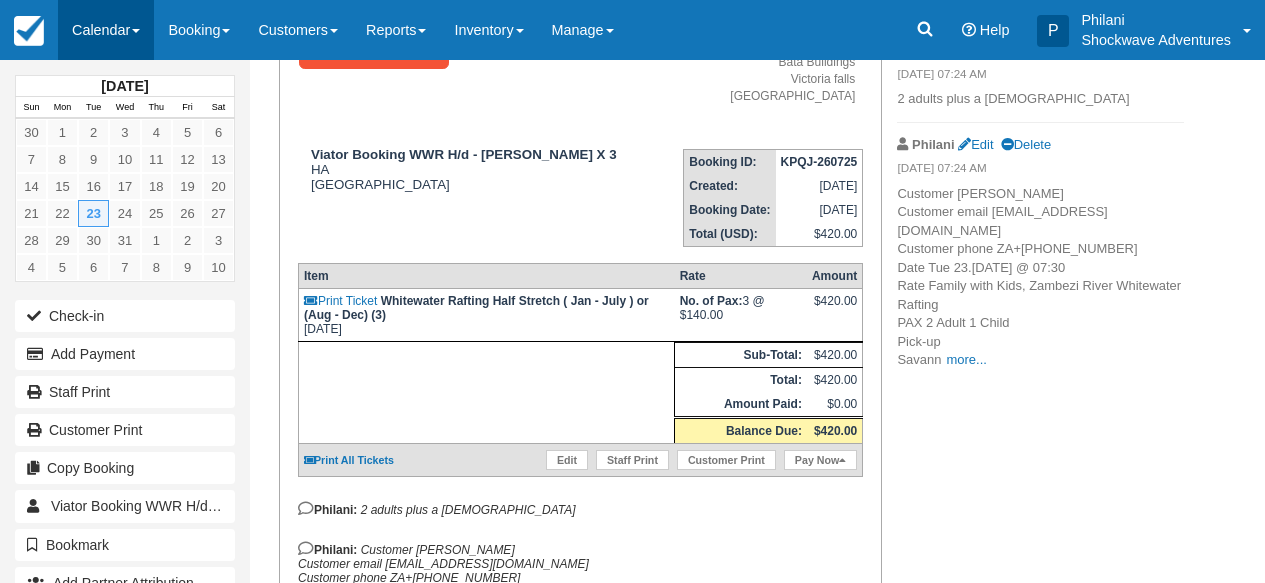 click on "Calendar" at bounding box center [106, 30] 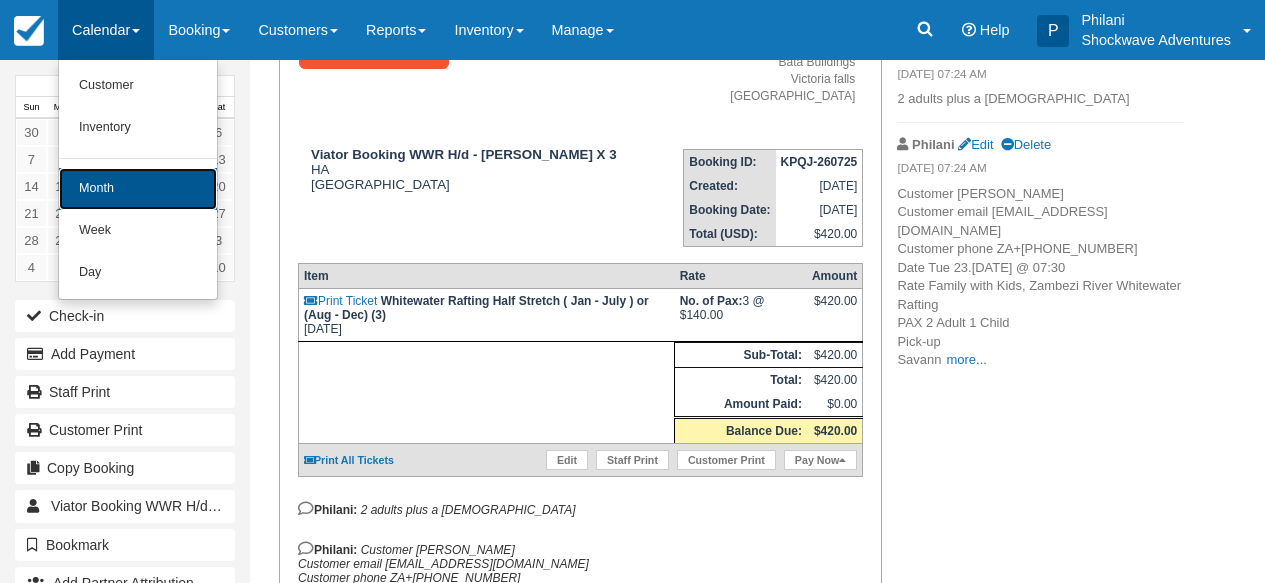 click on "Month" at bounding box center (138, 189) 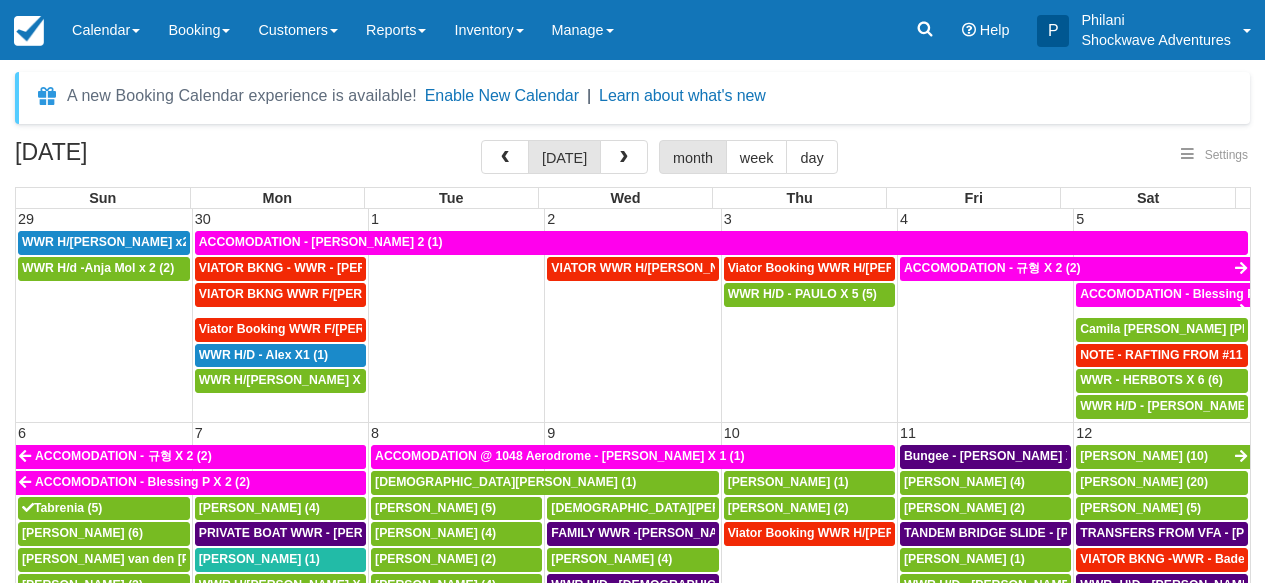 scroll, scrollTop: 0, scrollLeft: 0, axis: both 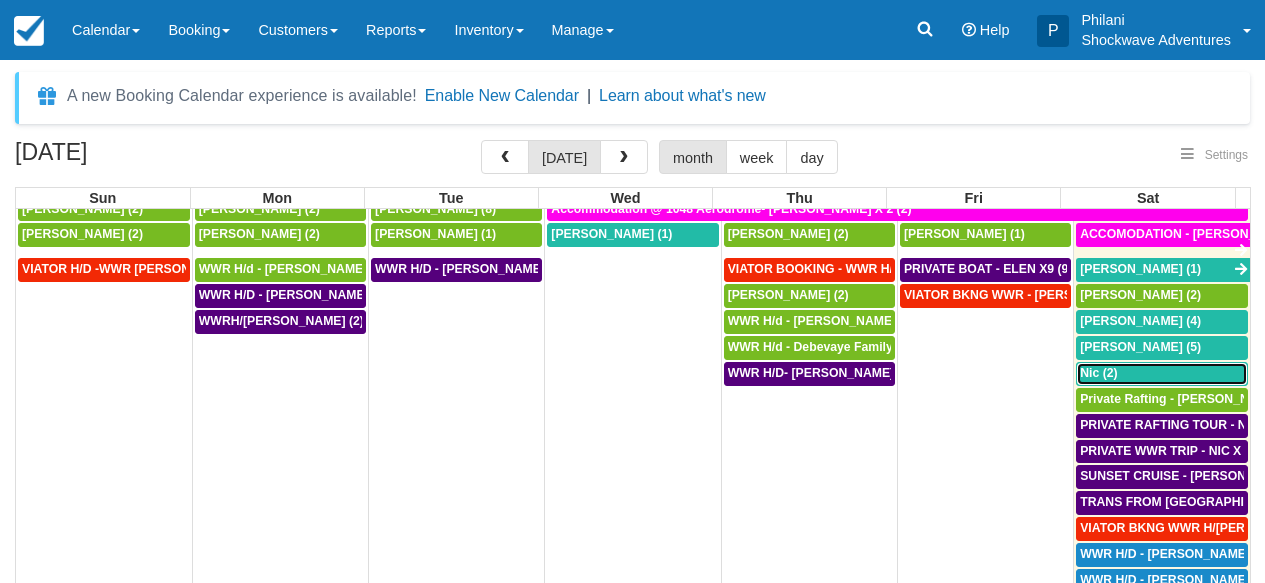 click on "Nic (2)" at bounding box center [1162, 374] 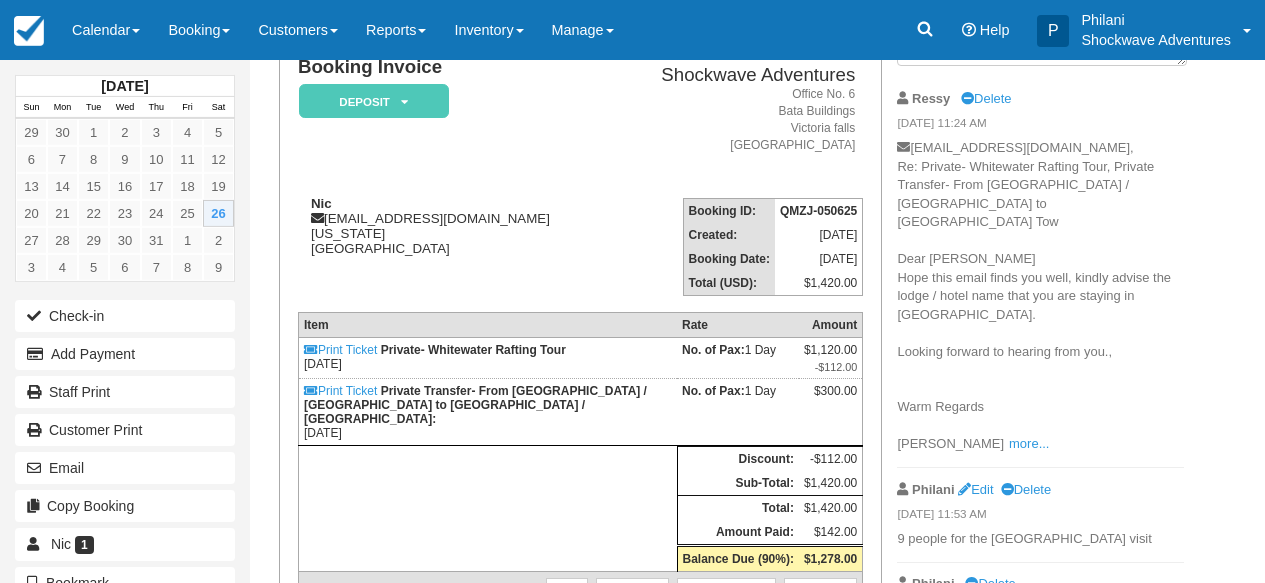 scroll, scrollTop: 176, scrollLeft: 0, axis: vertical 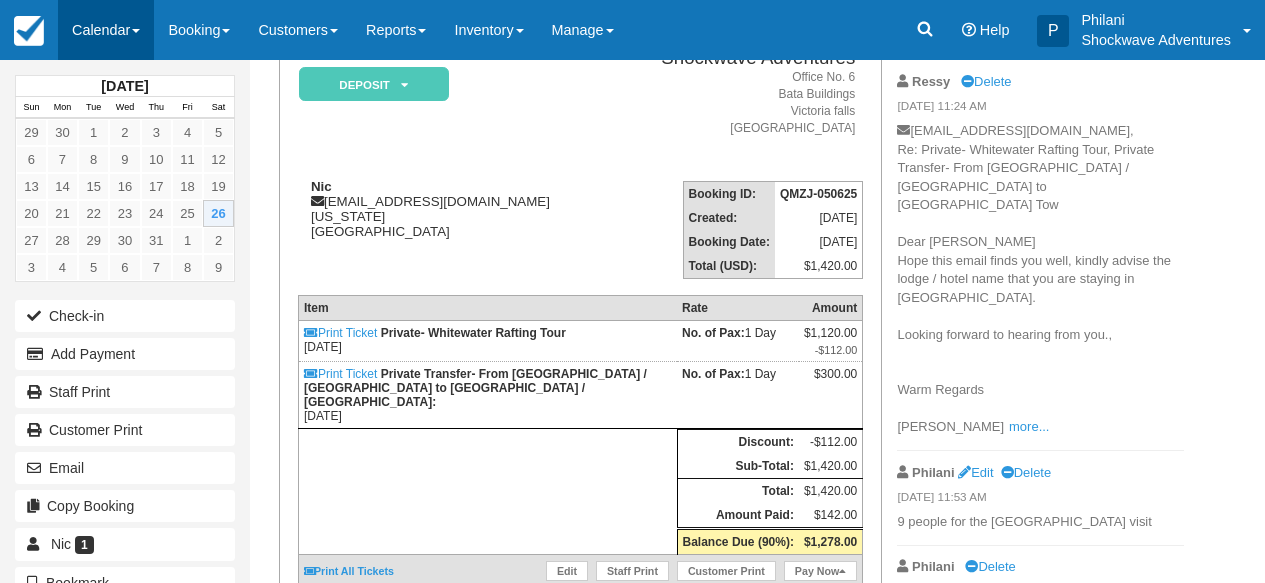click on "Calendar" at bounding box center (106, 30) 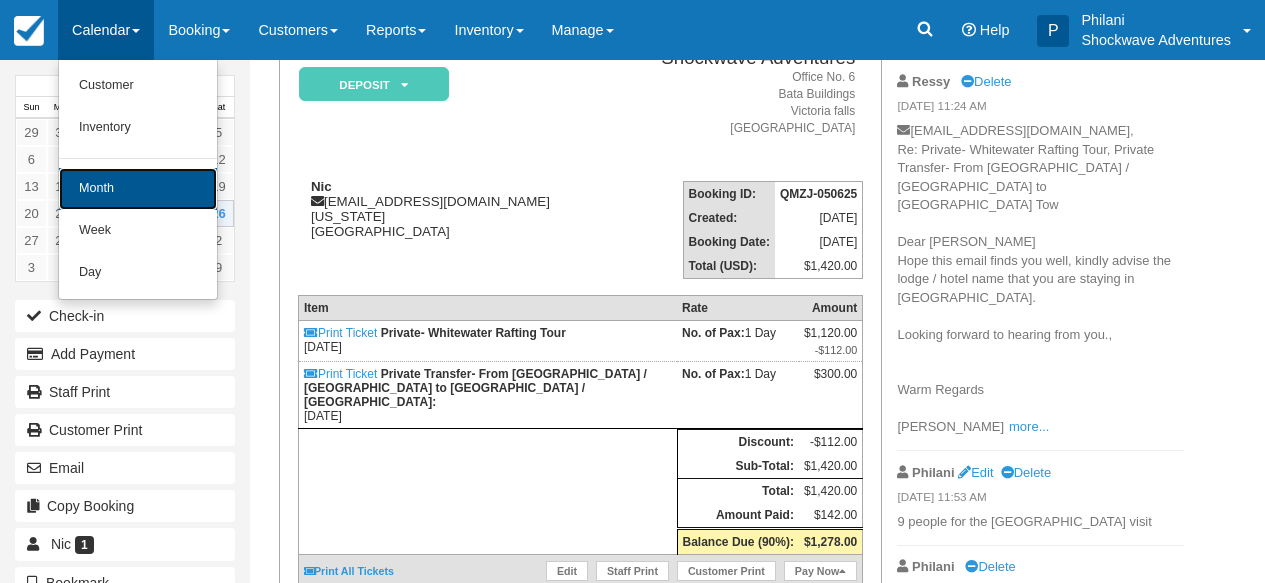 click on "Month" at bounding box center (138, 189) 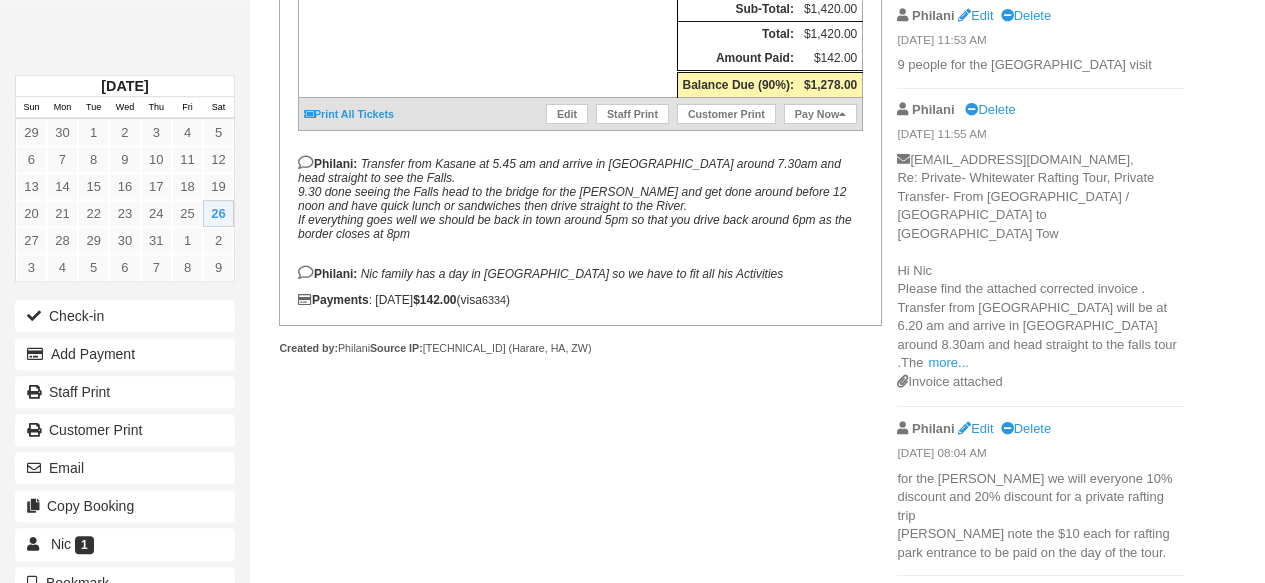 scroll, scrollTop: 640, scrollLeft: 0, axis: vertical 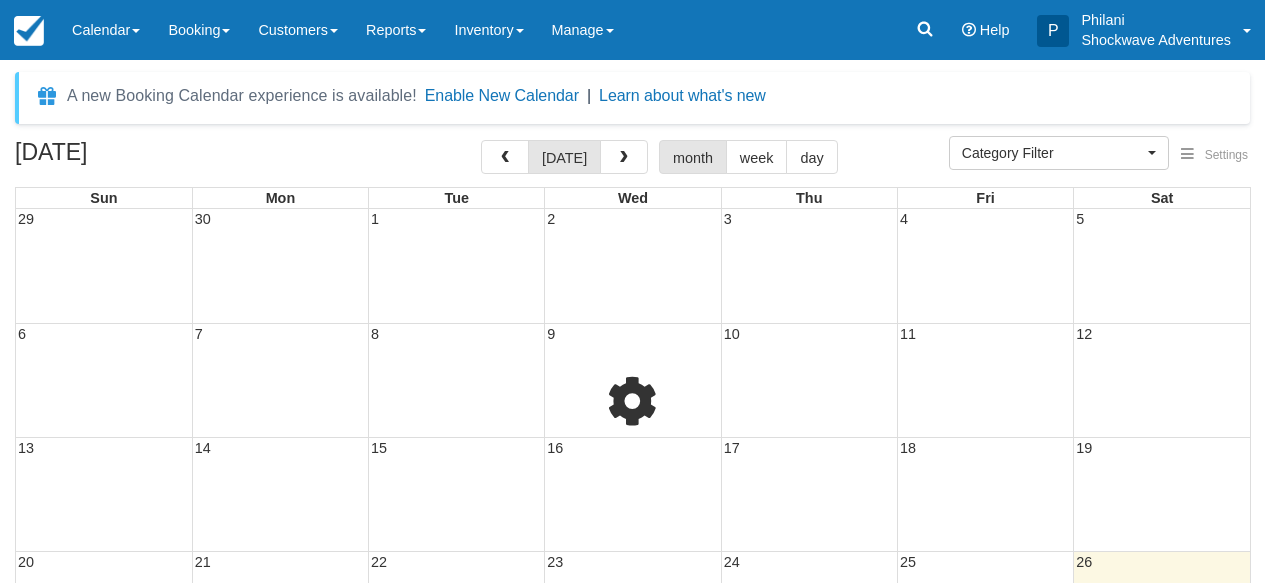 select 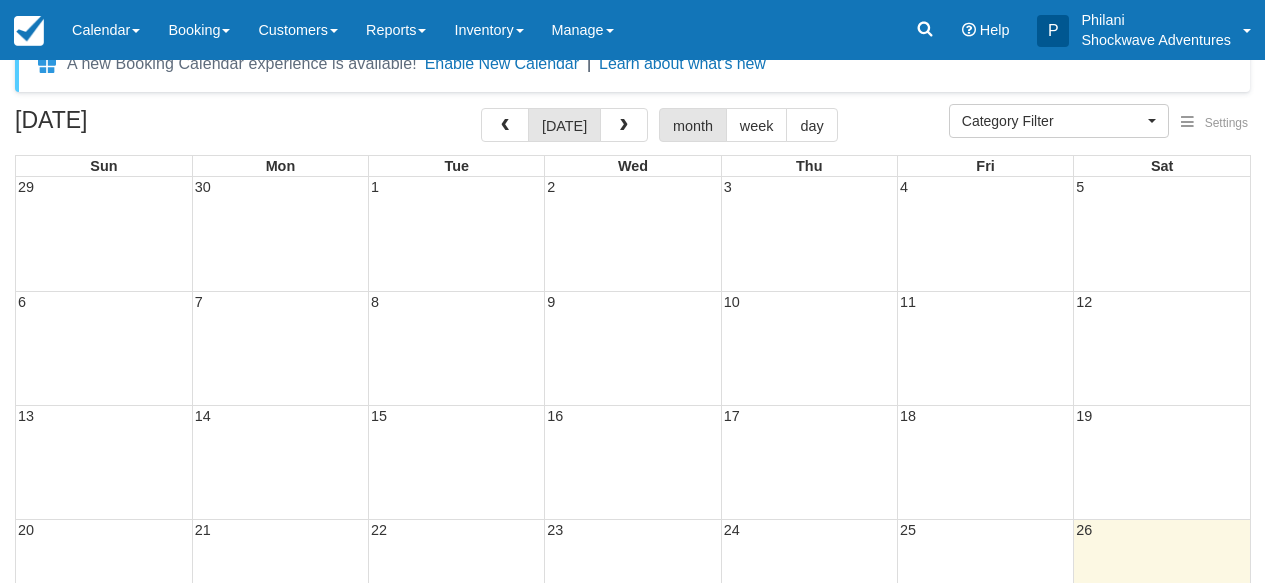 scroll, scrollTop: 80, scrollLeft: 0, axis: vertical 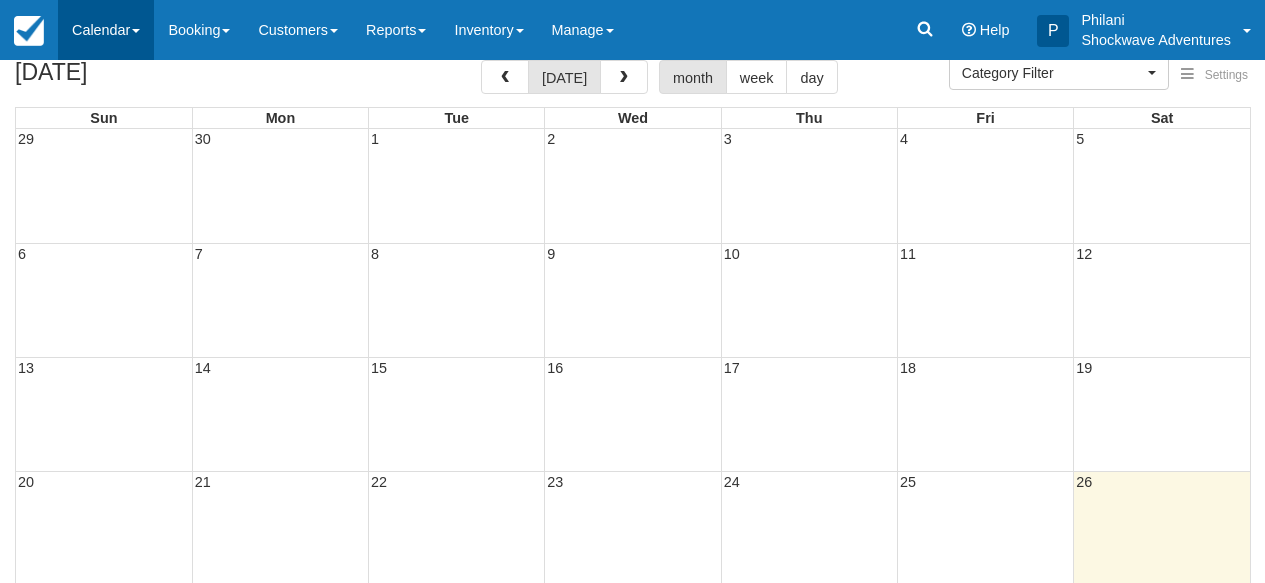 click on "Calendar" at bounding box center (106, 30) 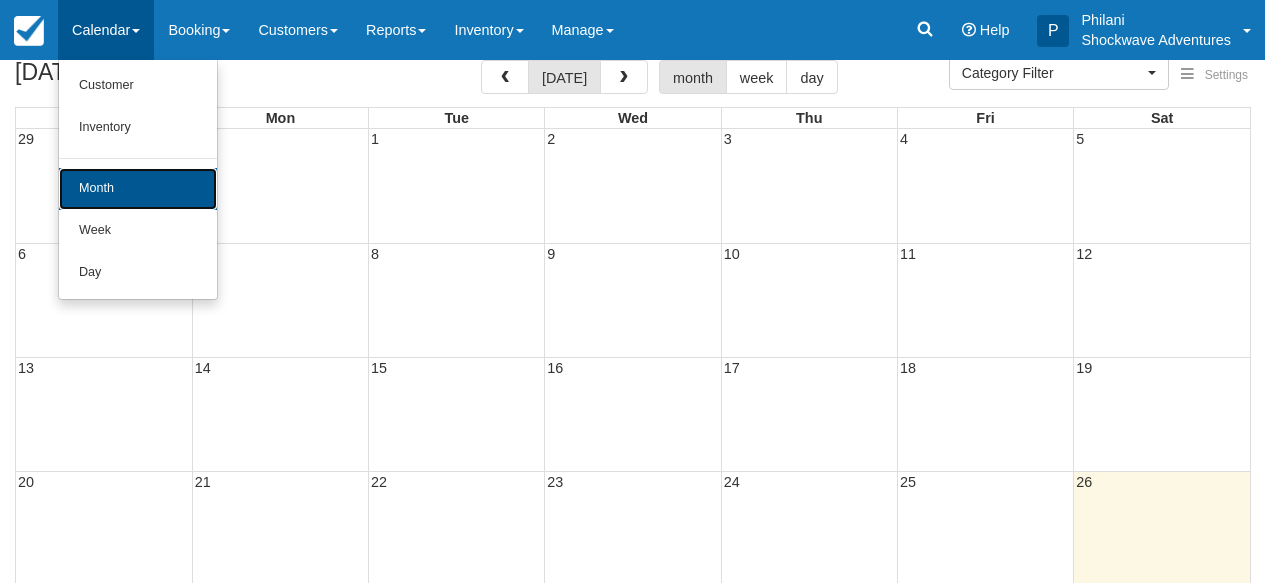 click on "Month" at bounding box center [138, 189] 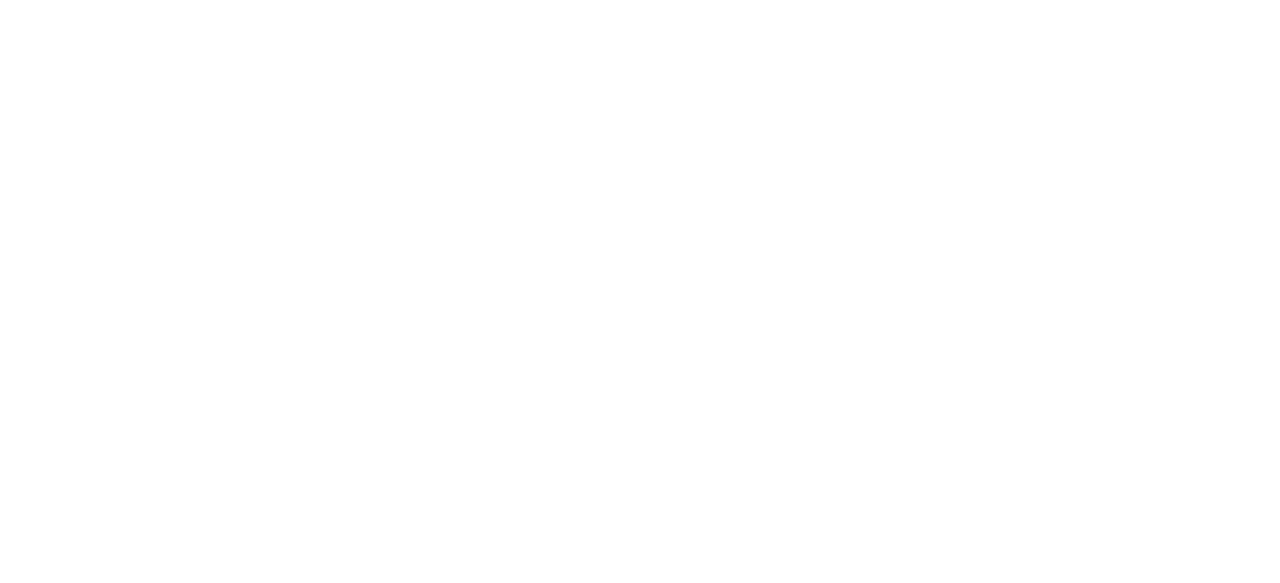 scroll, scrollTop: 0, scrollLeft: 0, axis: both 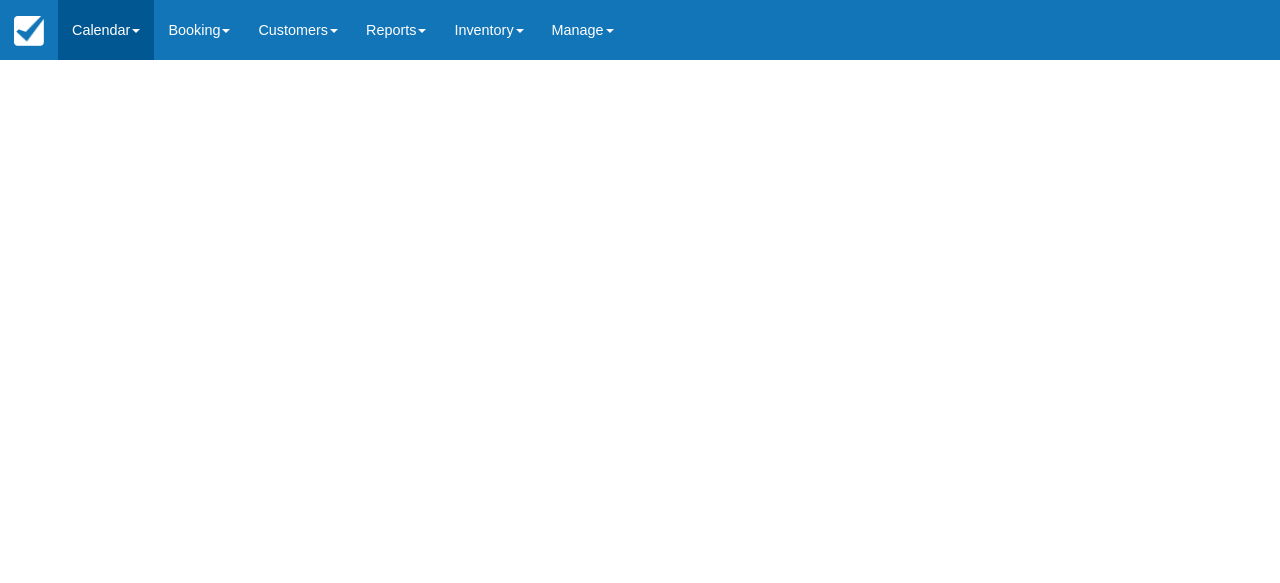 click on "Calendar" at bounding box center [106, 30] 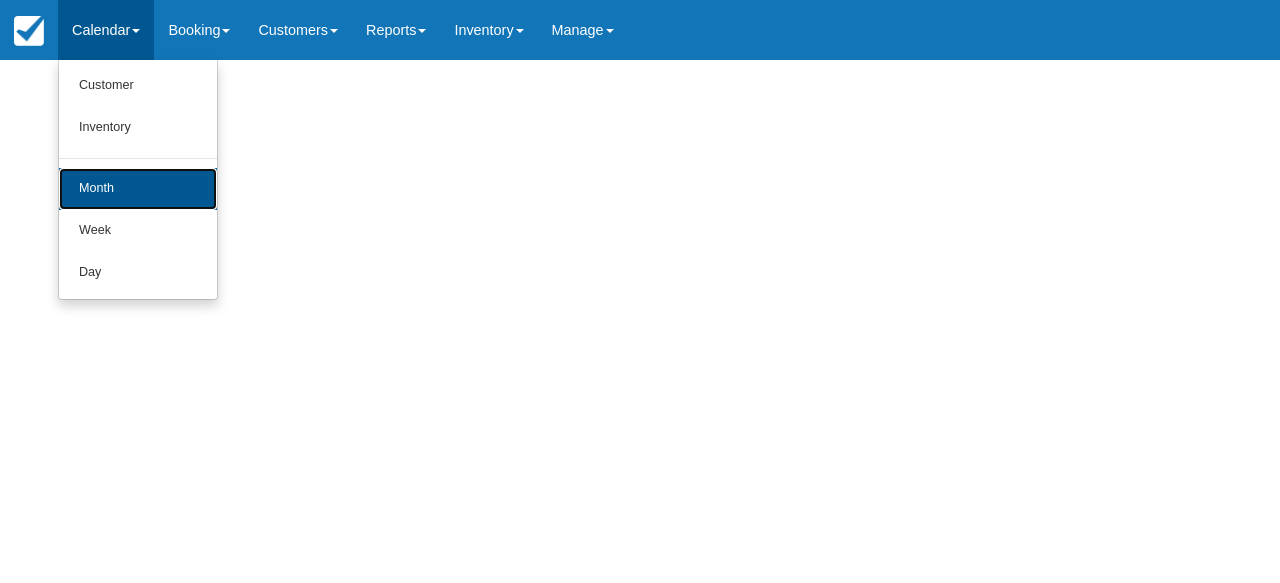 click on "Month" at bounding box center [138, 189] 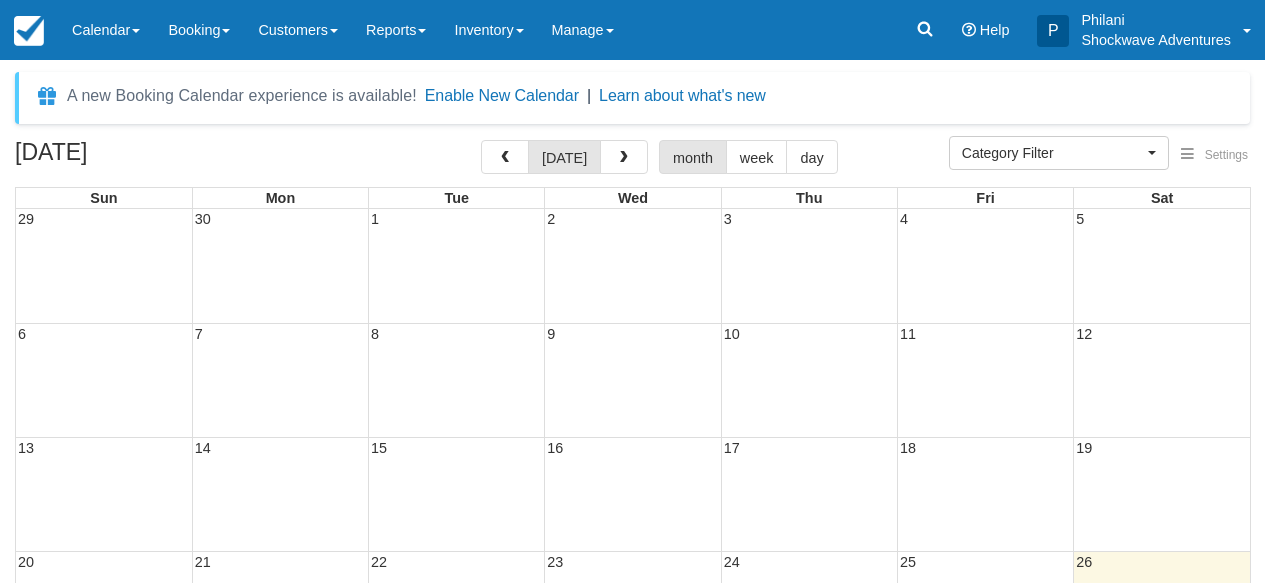 select 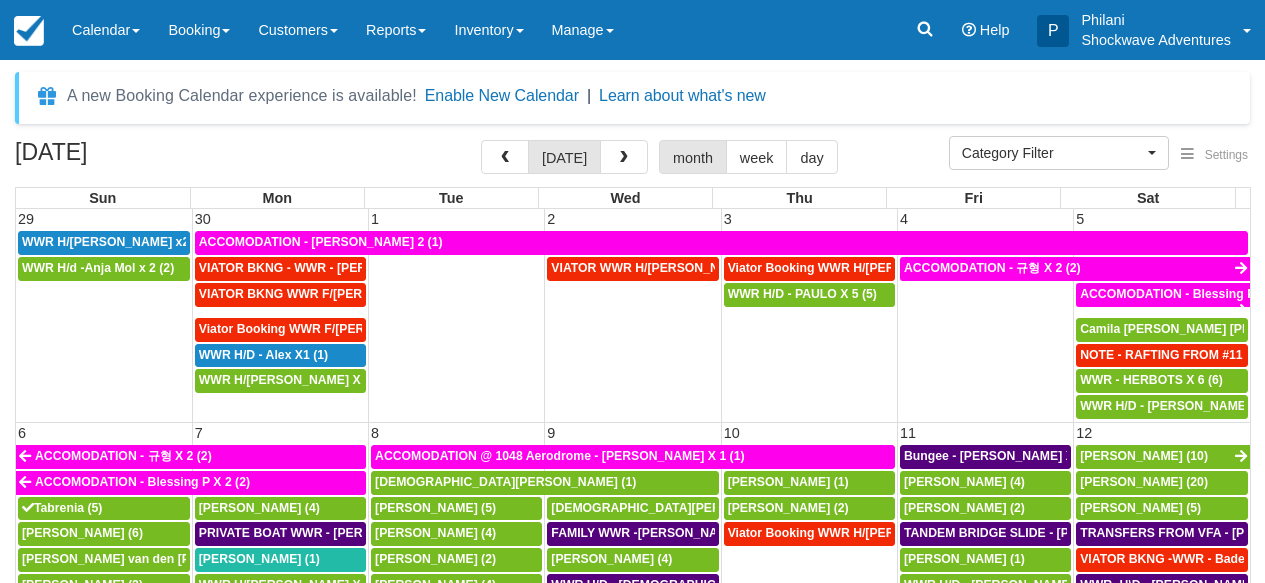 scroll, scrollTop: 64, scrollLeft: 0, axis: vertical 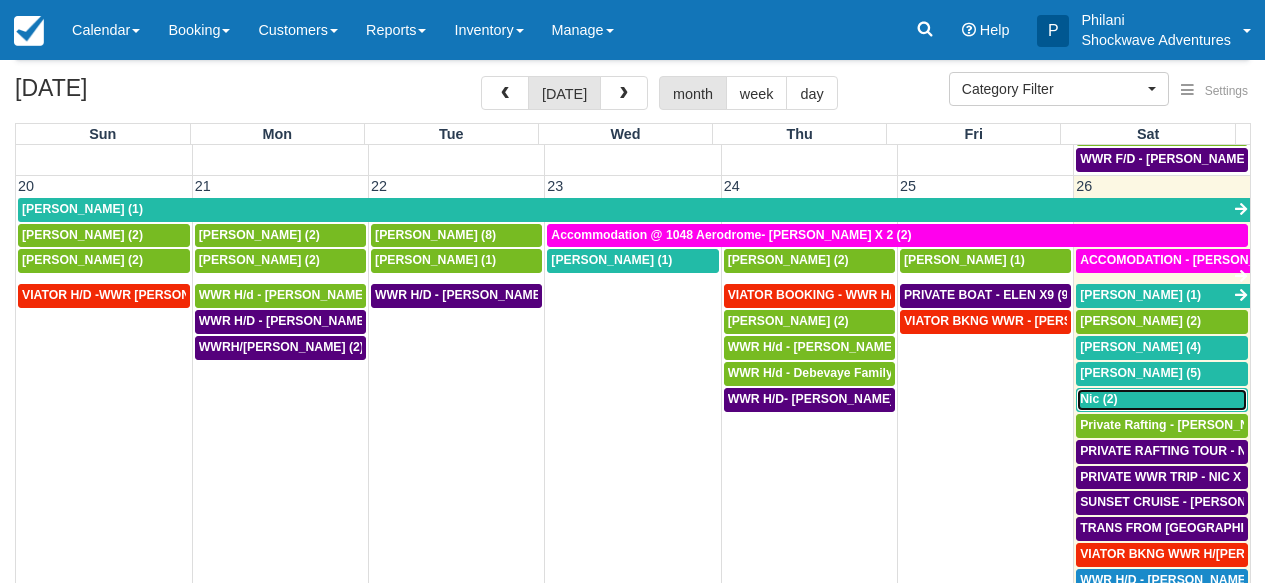click on "Nic (2)" at bounding box center [1162, 400] 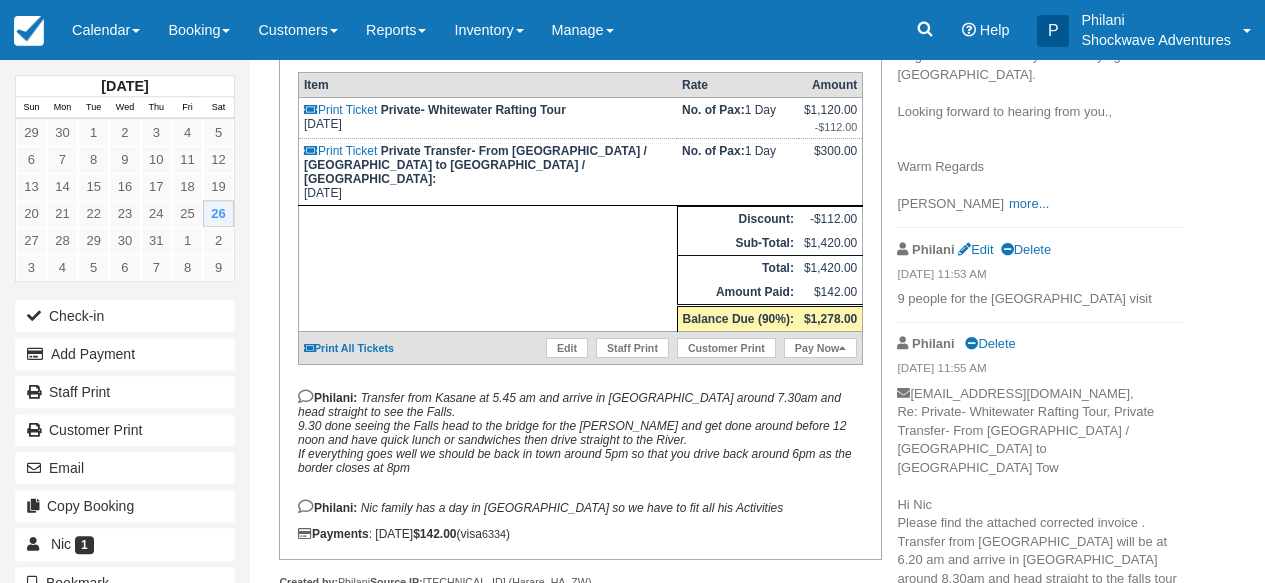 scroll, scrollTop: 416, scrollLeft: 0, axis: vertical 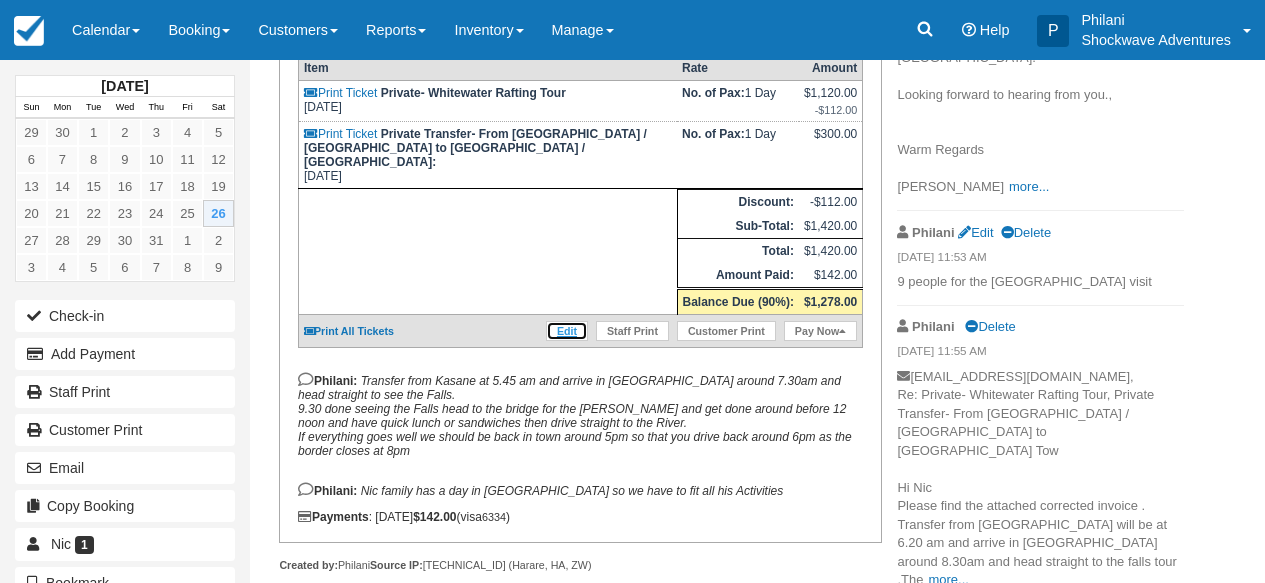 click on "Edit" at bounding box center [567, 331] 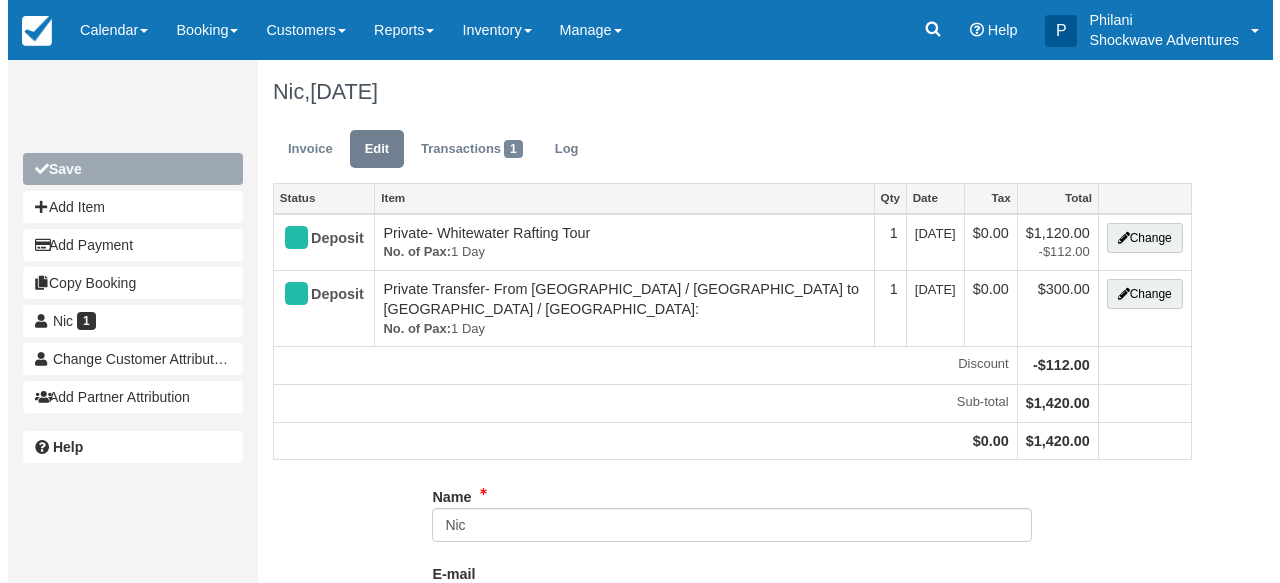scroll, scrollTop: 0, scrollLeft: 0, axis: both 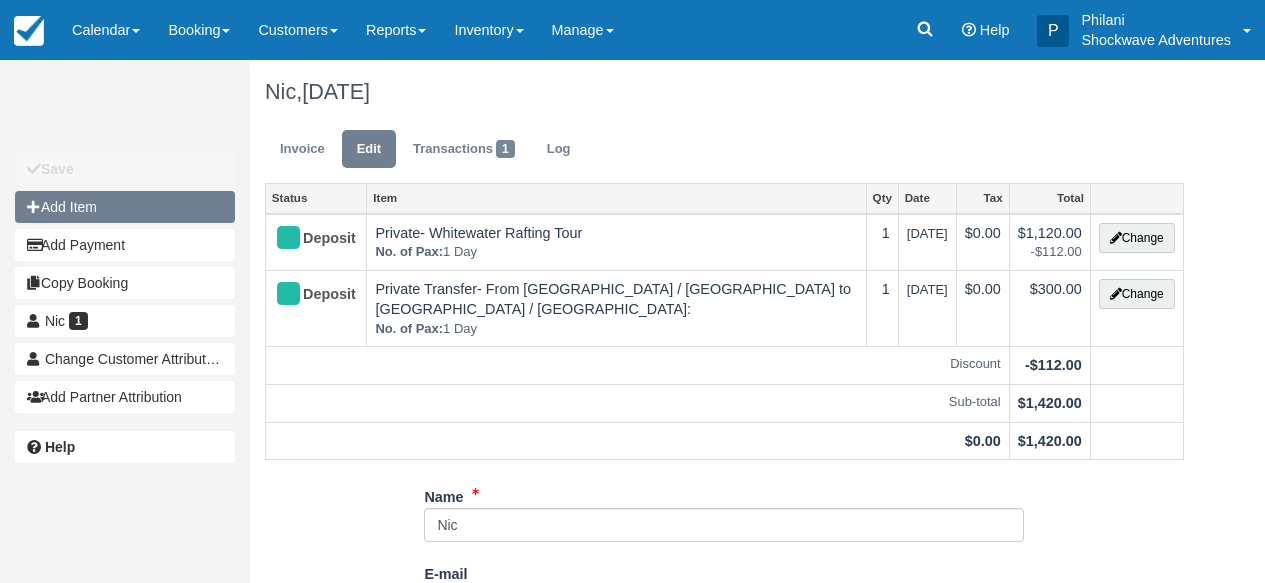 click on "Add Item" at bounding box center [125, 207] 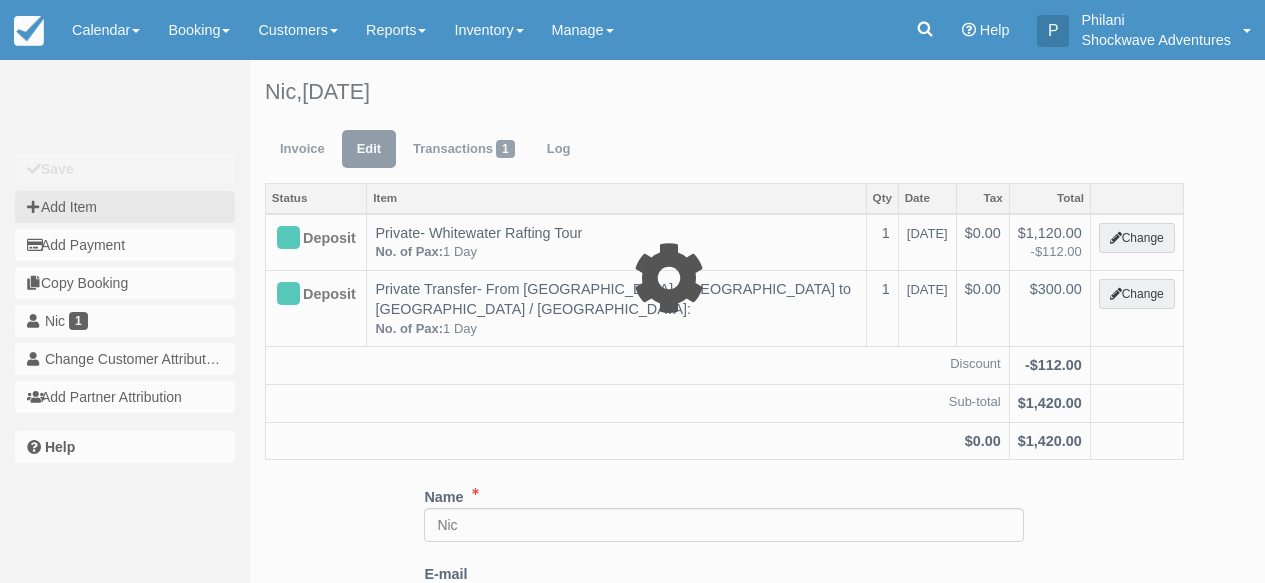 type on "0.00" 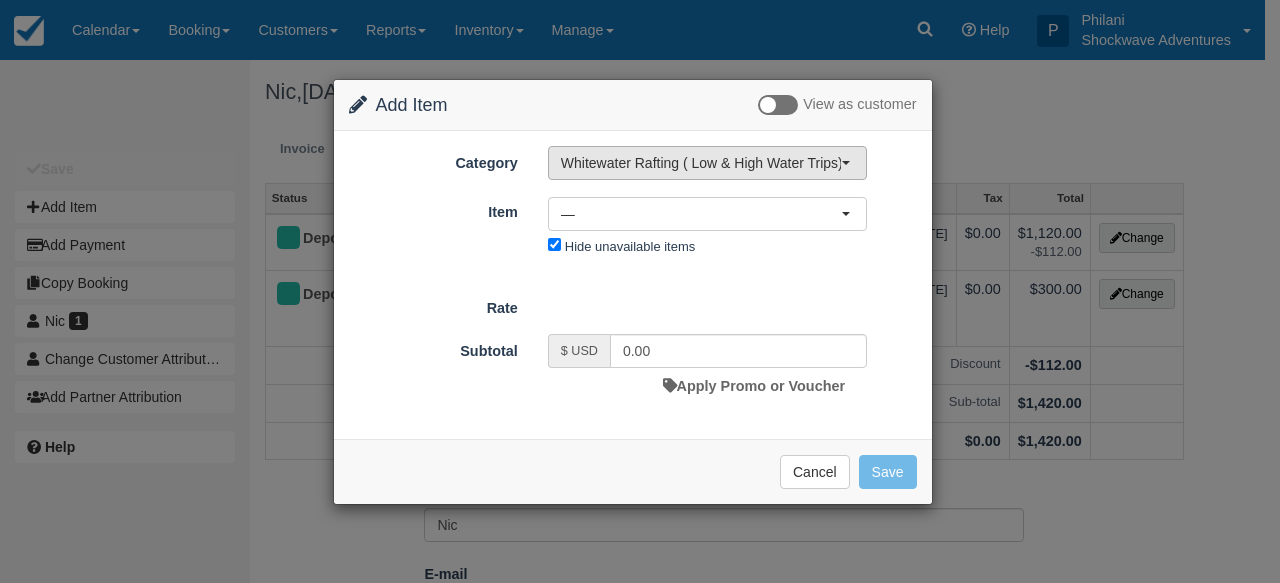 click on "Whitewater Rafting ( Low & High Water Trips)" at bounding box center [707, 163] 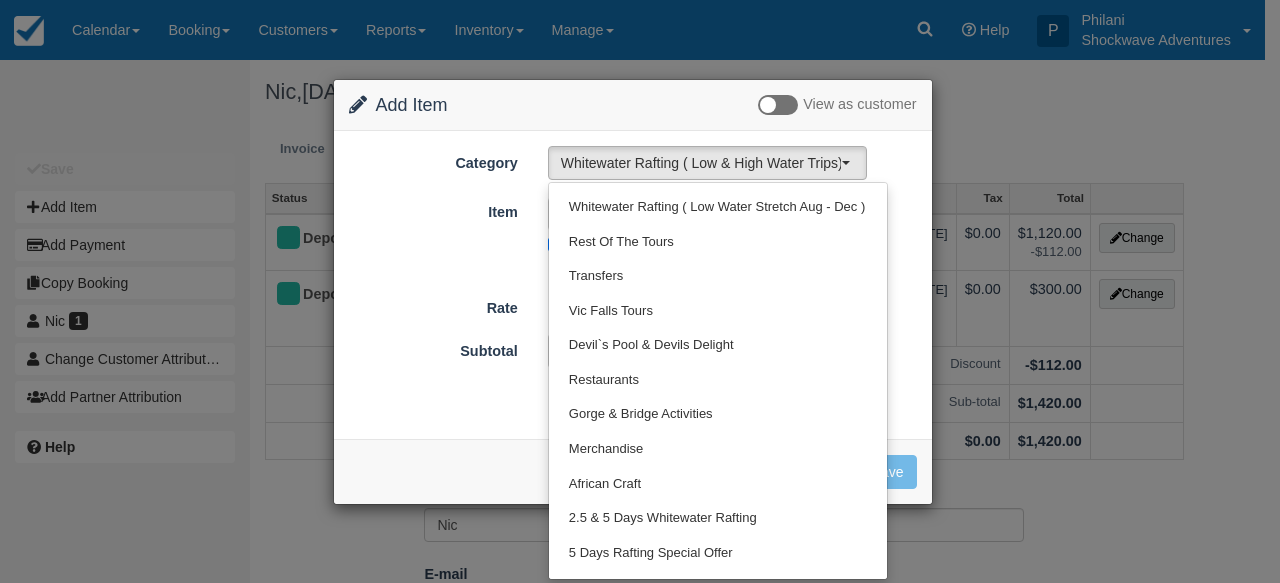 scroll, scrollTop: 425, scrollLeft: 0, axis: vertical 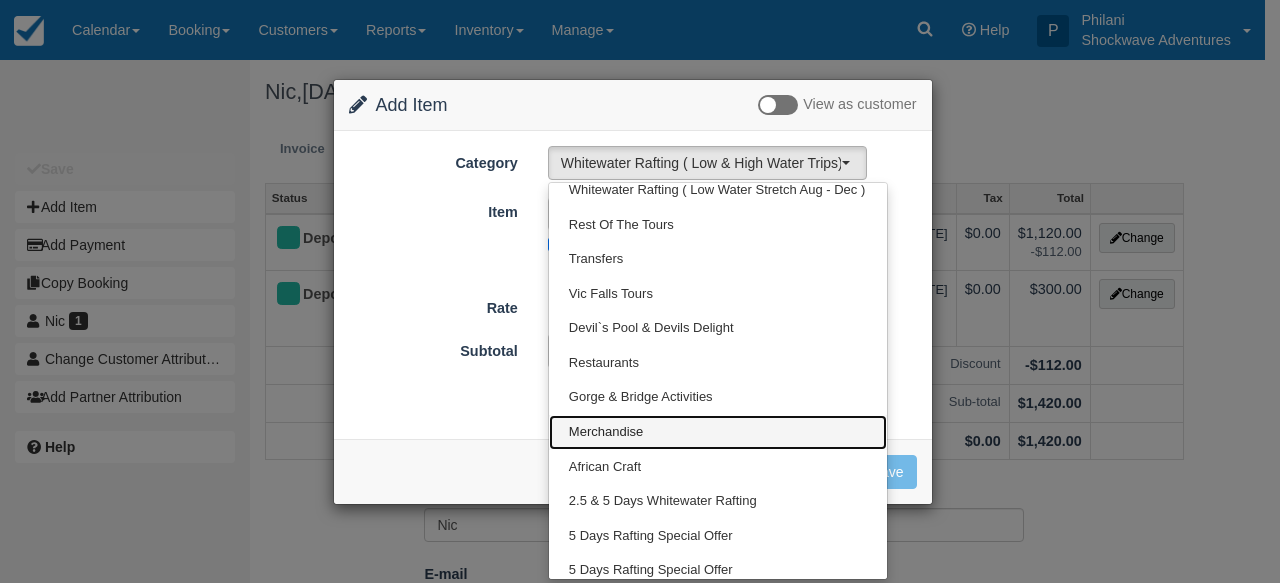 click on "Merchandise" at bounding box center [718, 432] 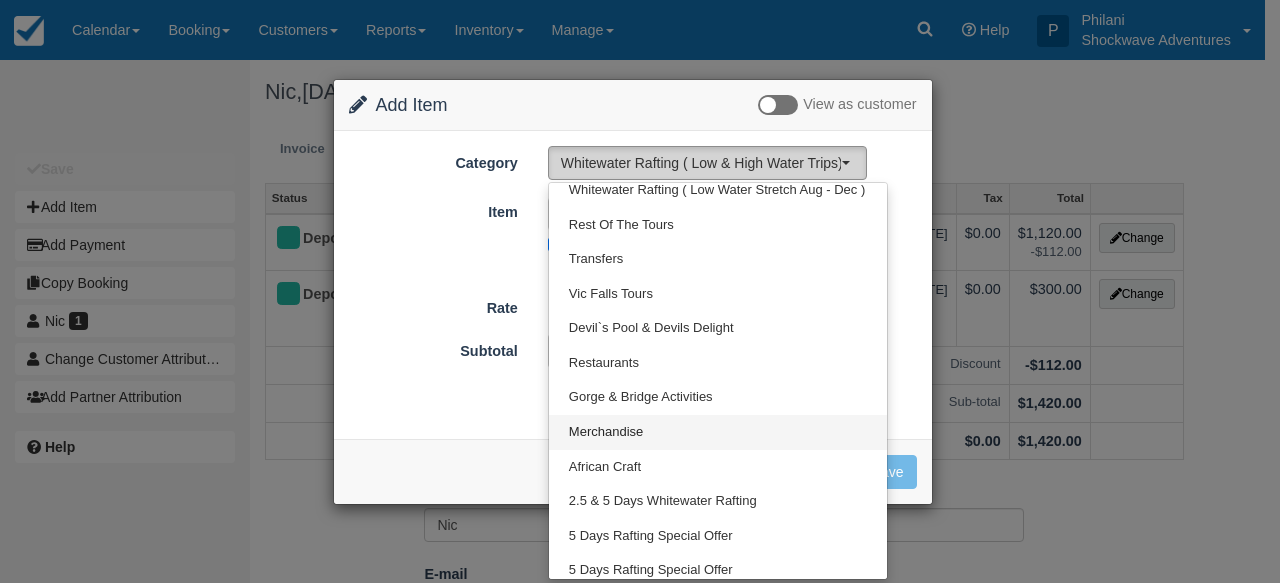 select on "31" 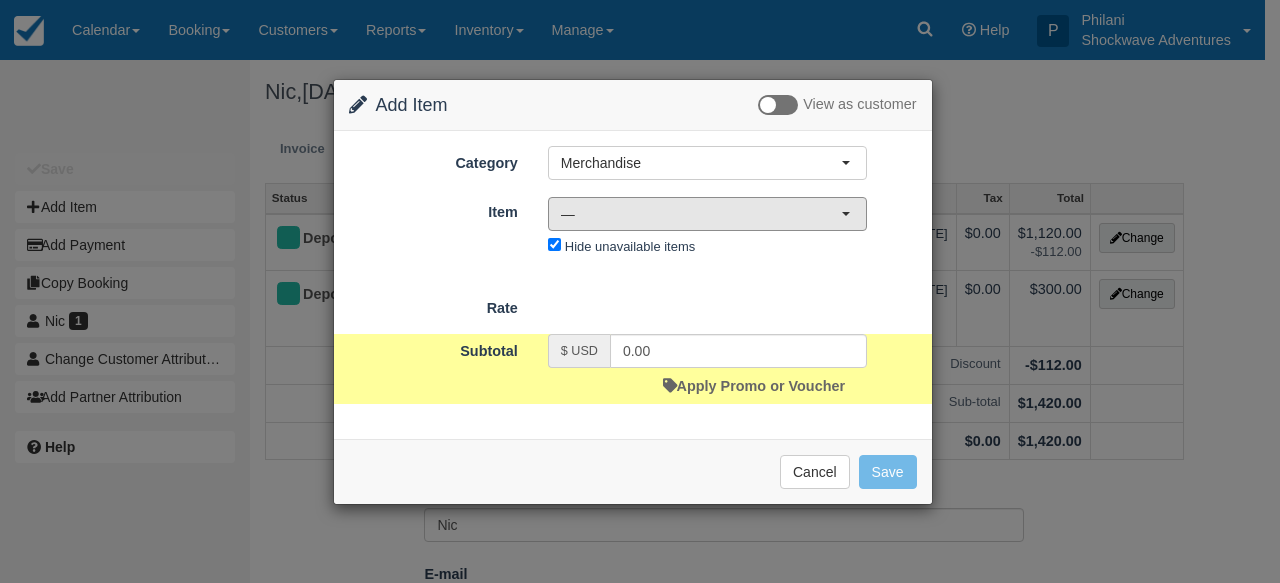 click on "—" at bounding box center [701, 214] 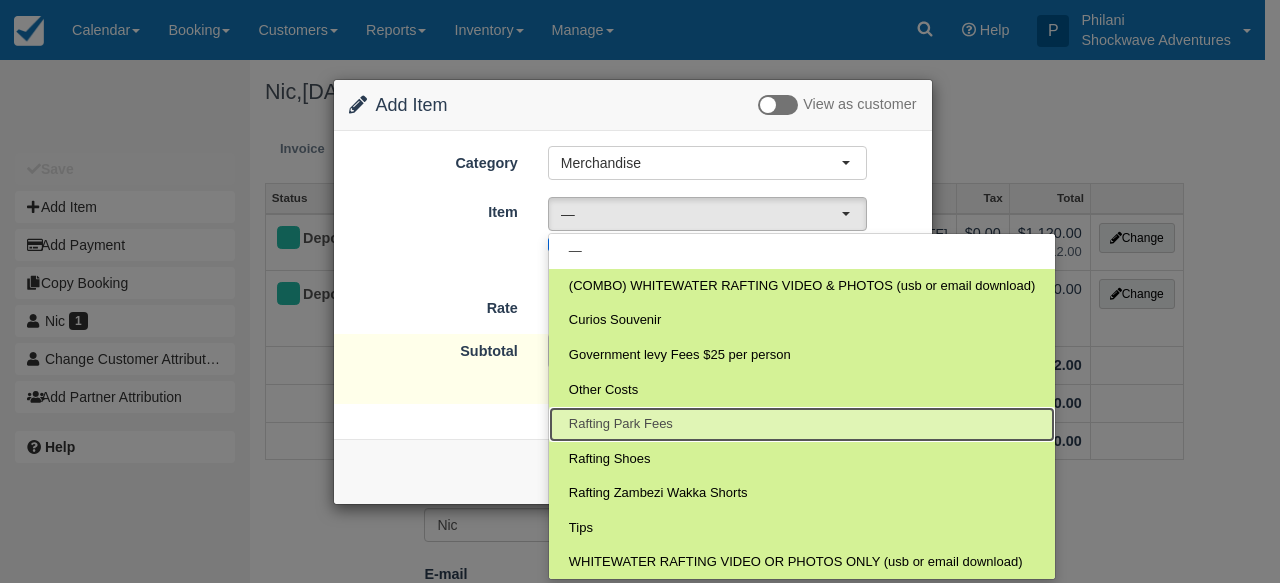 click on "Rafting Park Fees" at bounding box center [621, 424] 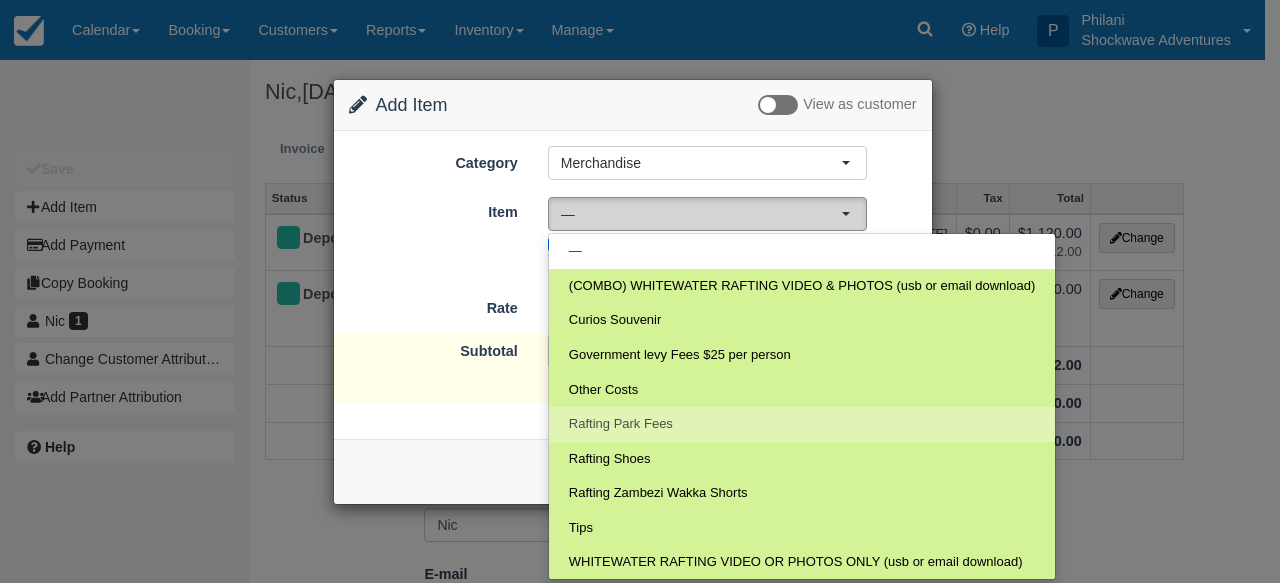 select on "115" 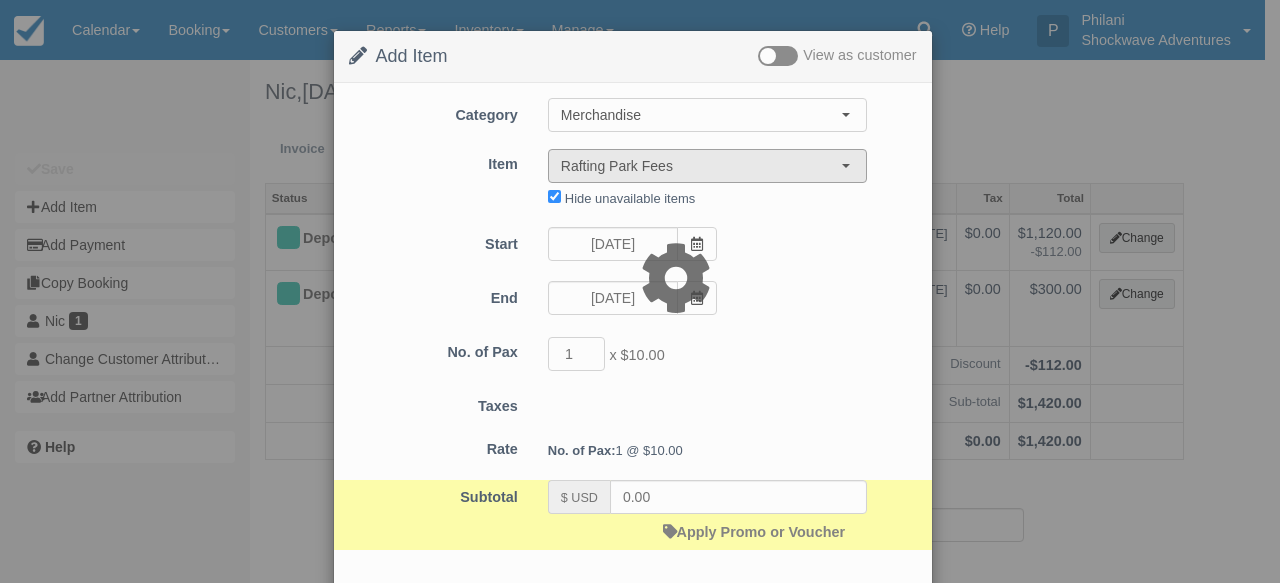 type on "10.00" 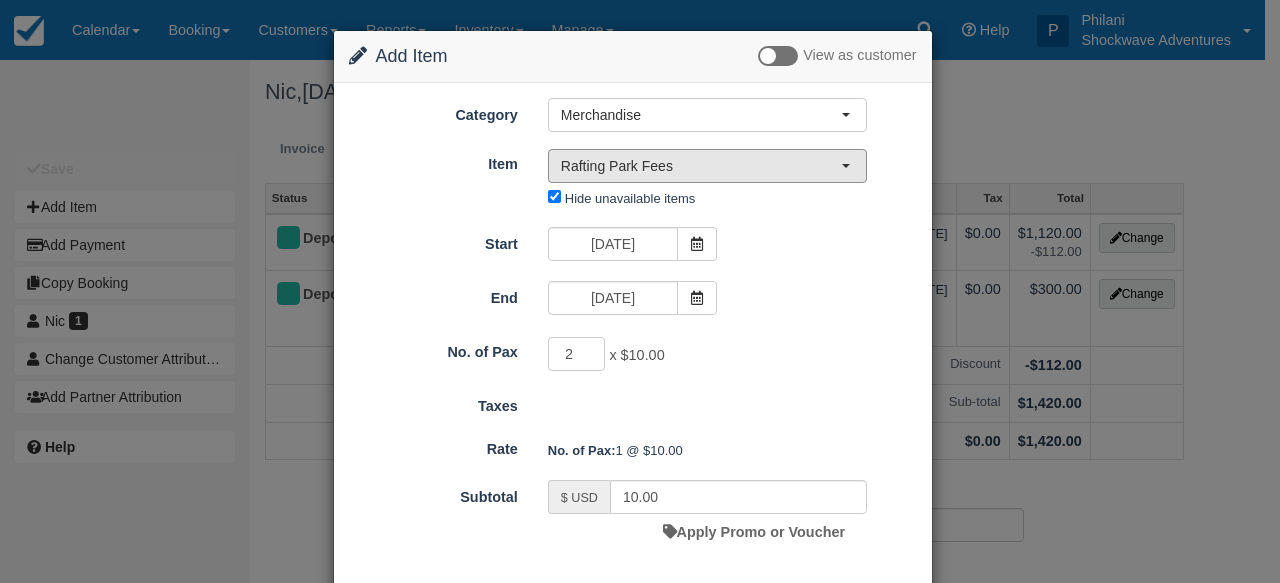 type on "2" 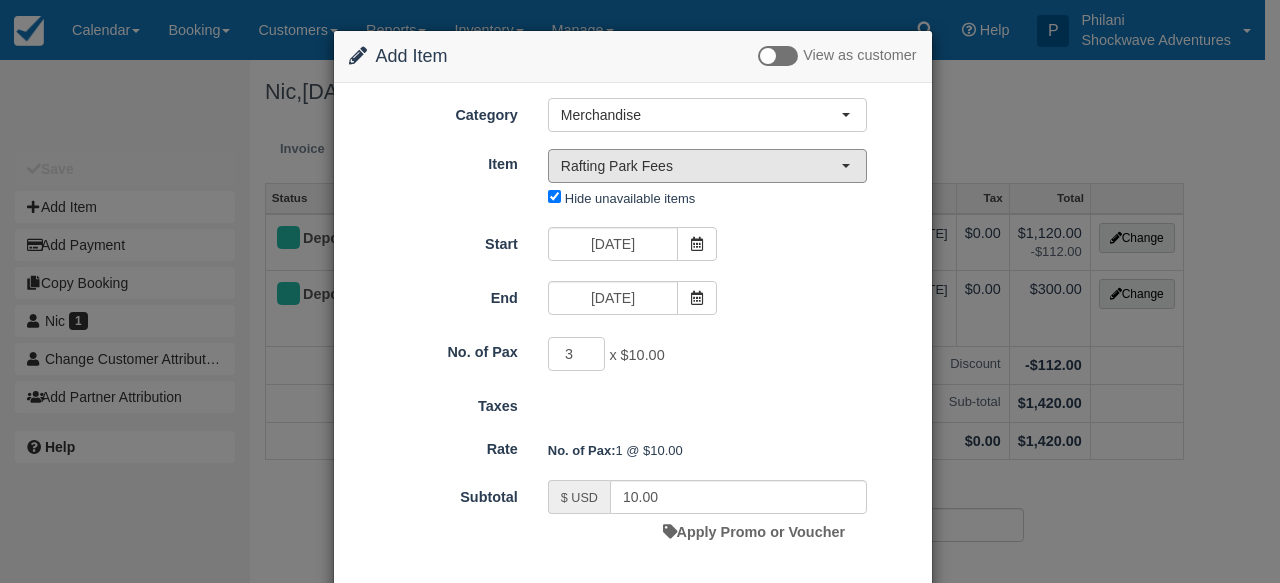 type on "20.00" 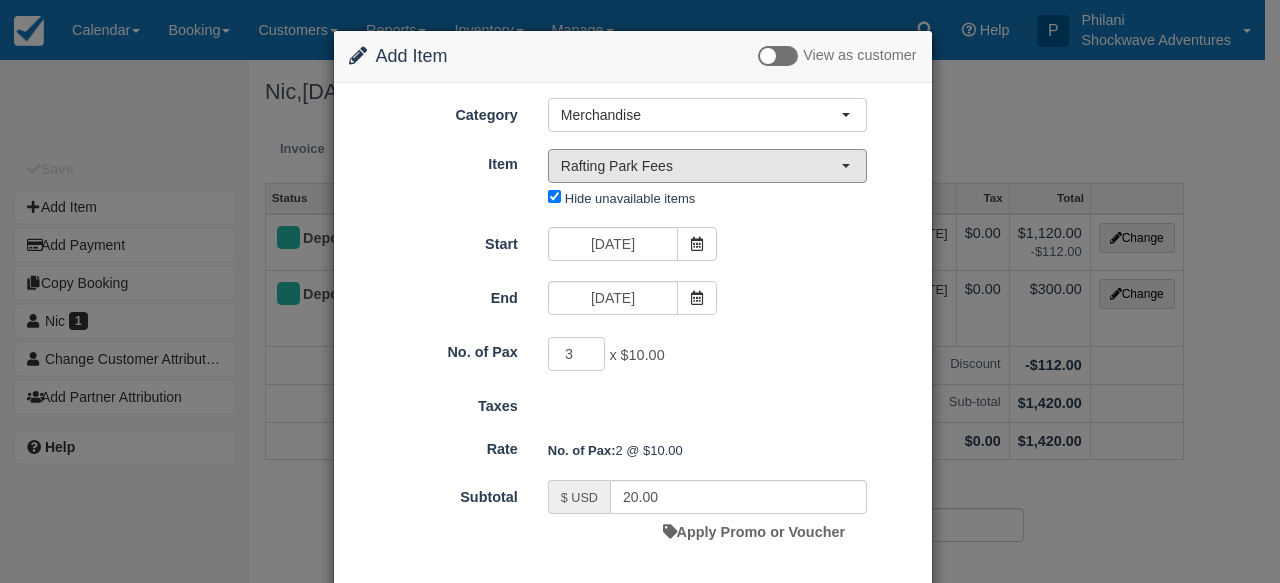 click on "3" at bounding box center [577, 354] 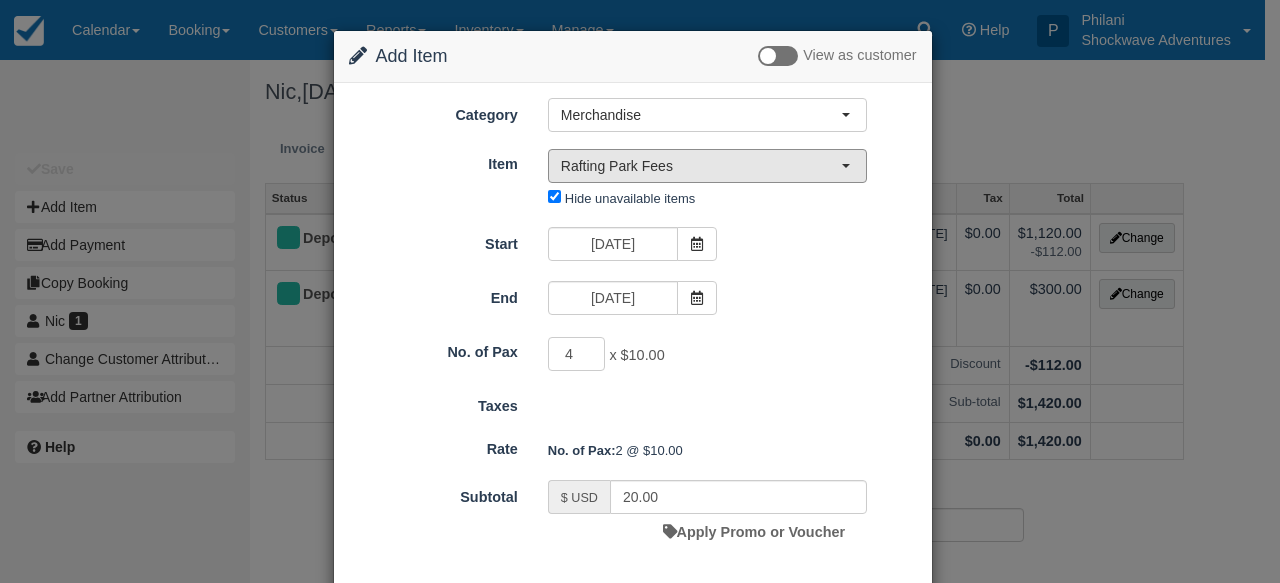 click on "4" at bounding box center [577, 354] 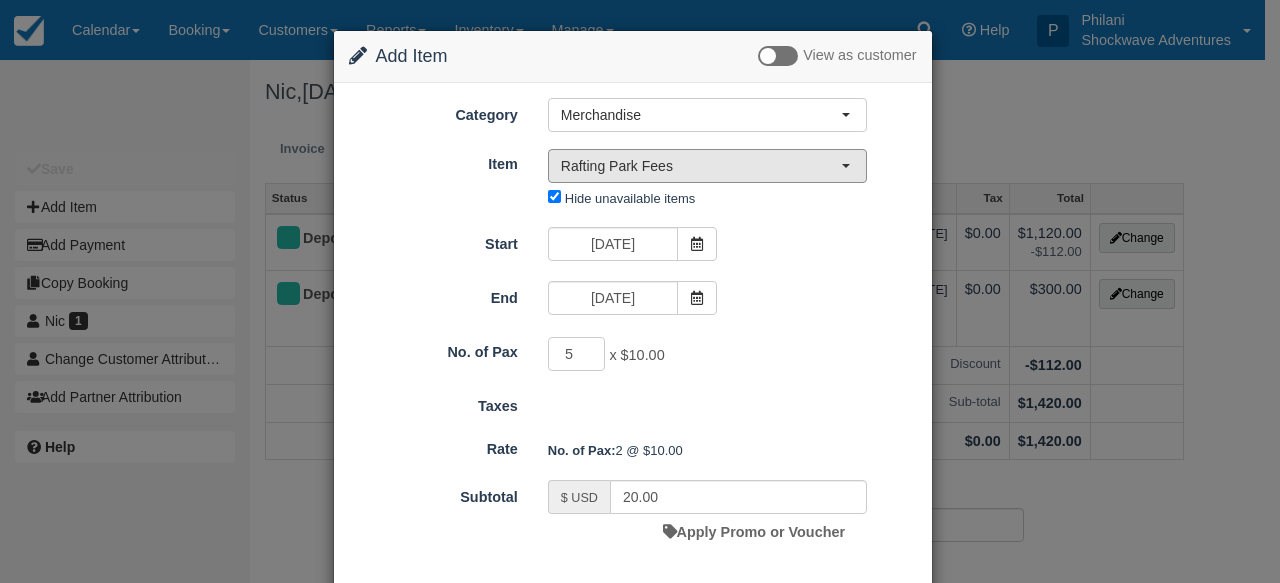 click on "5" at bounding box center [577, 354] 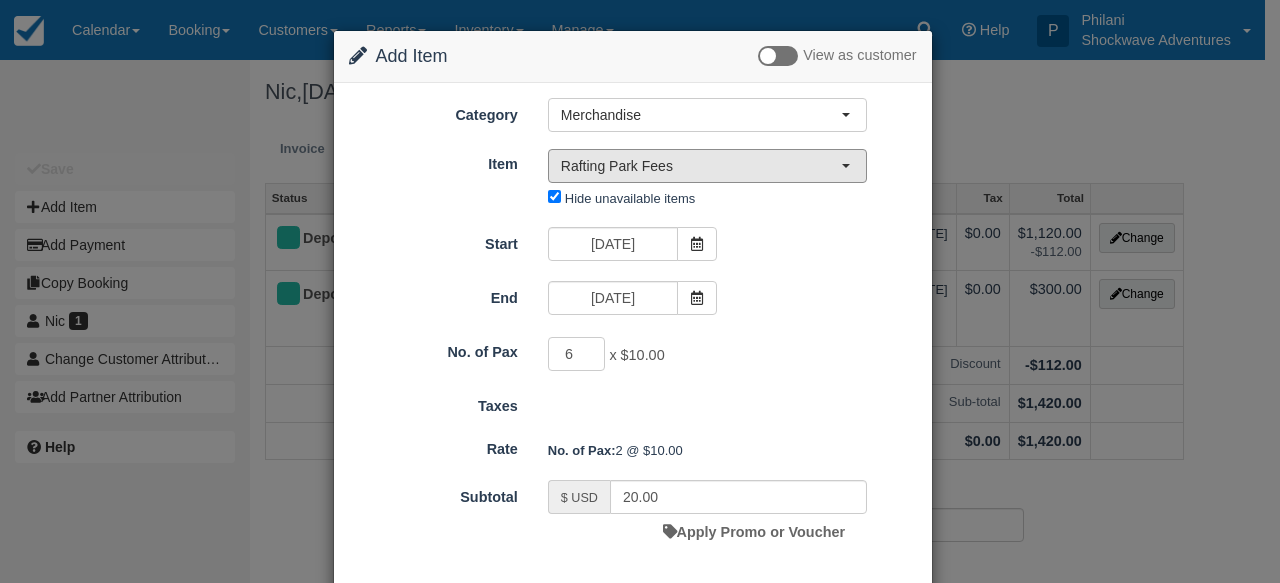 click on "6" at bounding box center [577, 354] 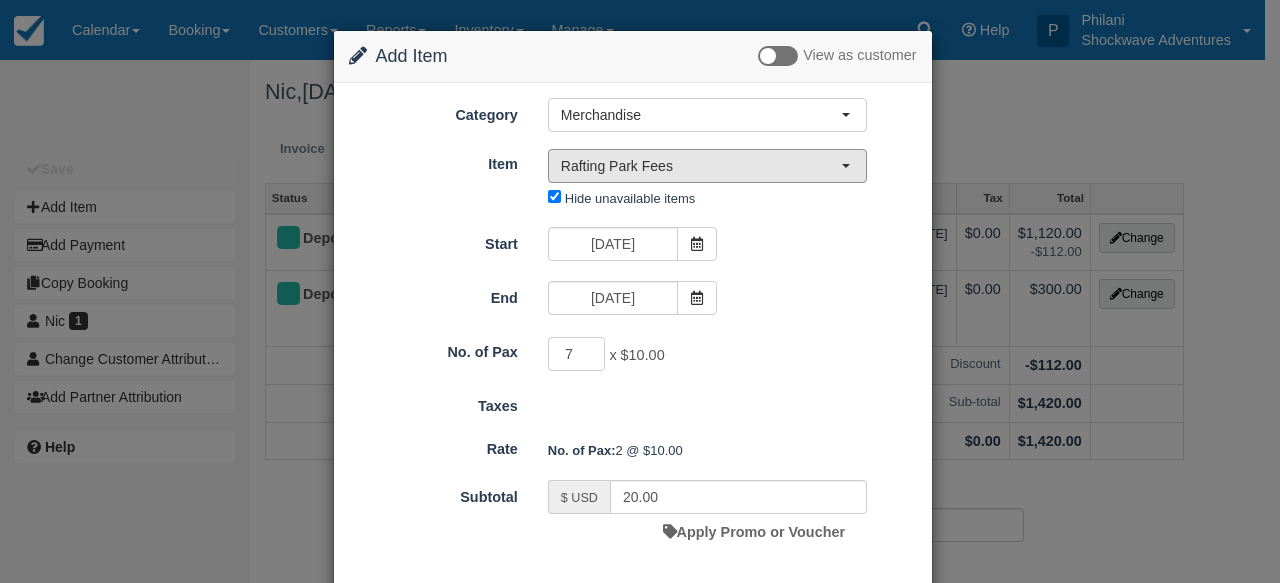 click on "7" at bounding box center (577, 354) 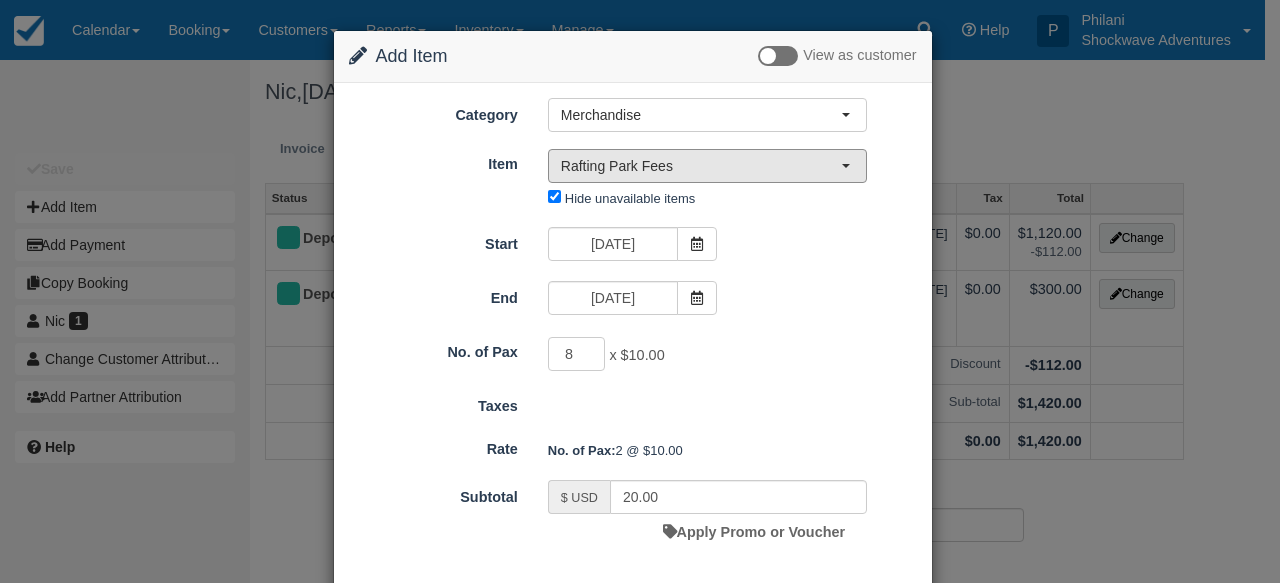 type on "8" 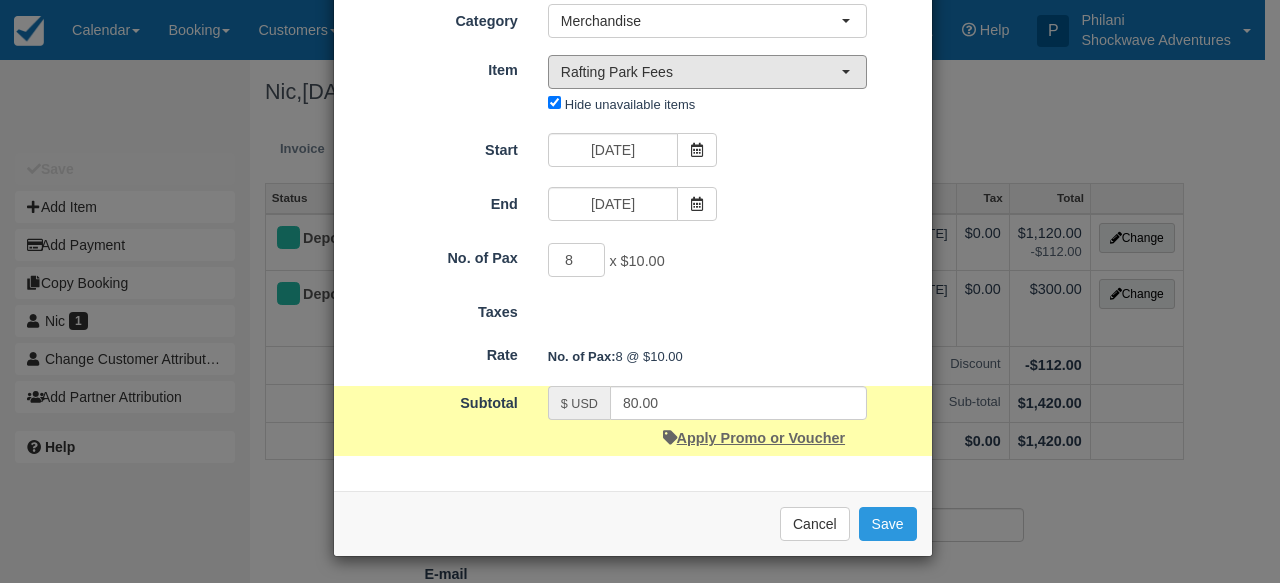 scroll, scrollTop: 98, scrollLeft: 0, axis: vertical 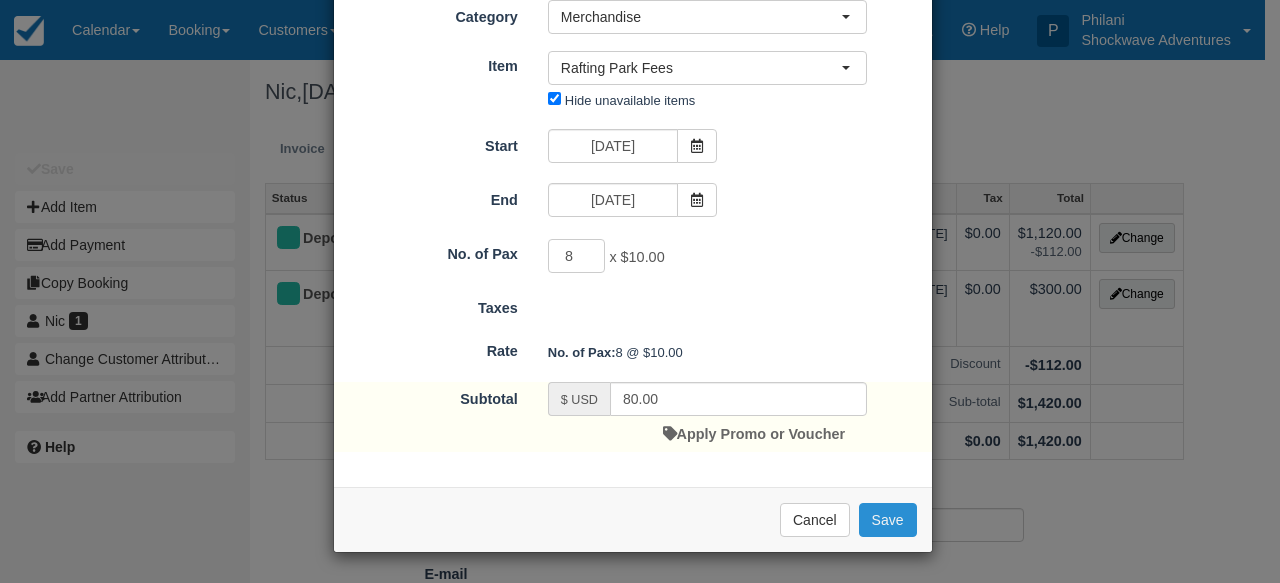 click on "Save" at bounding box center (888, 520) 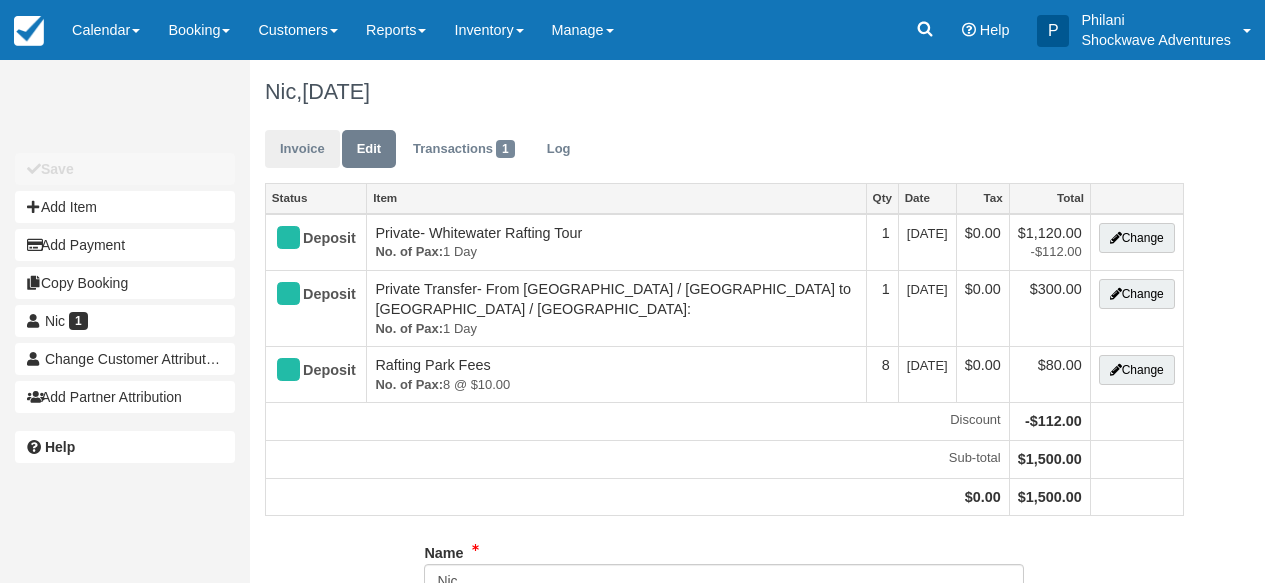 scroll, scrollTop: 0, scrollLeft: 0, axis: both 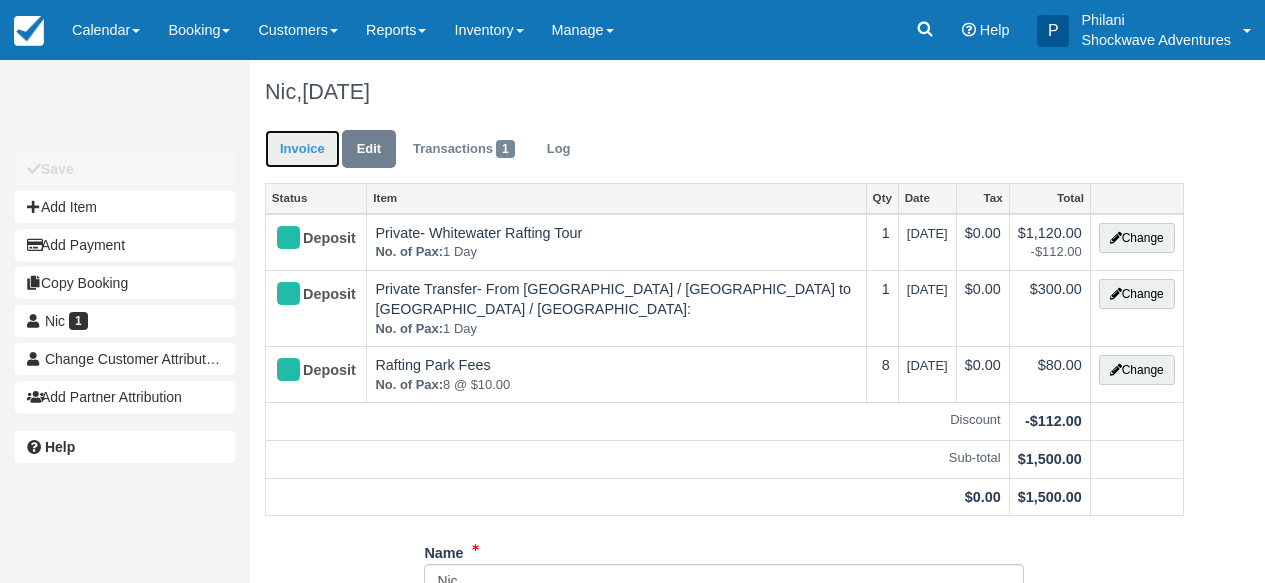 drag, startPoint x: 292, startPoint y: 144, endPoint x: 337, endPoint y: 165, distance: 49.658836 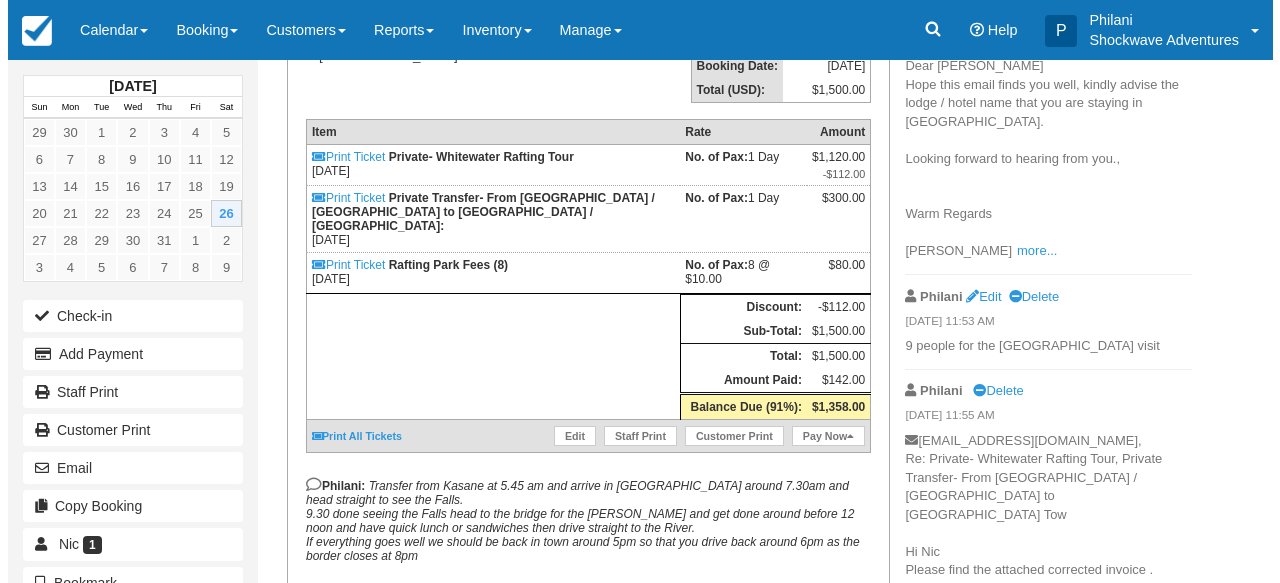 scroll, scrollTop: 352, scrollLeft: 0, axis: vertical 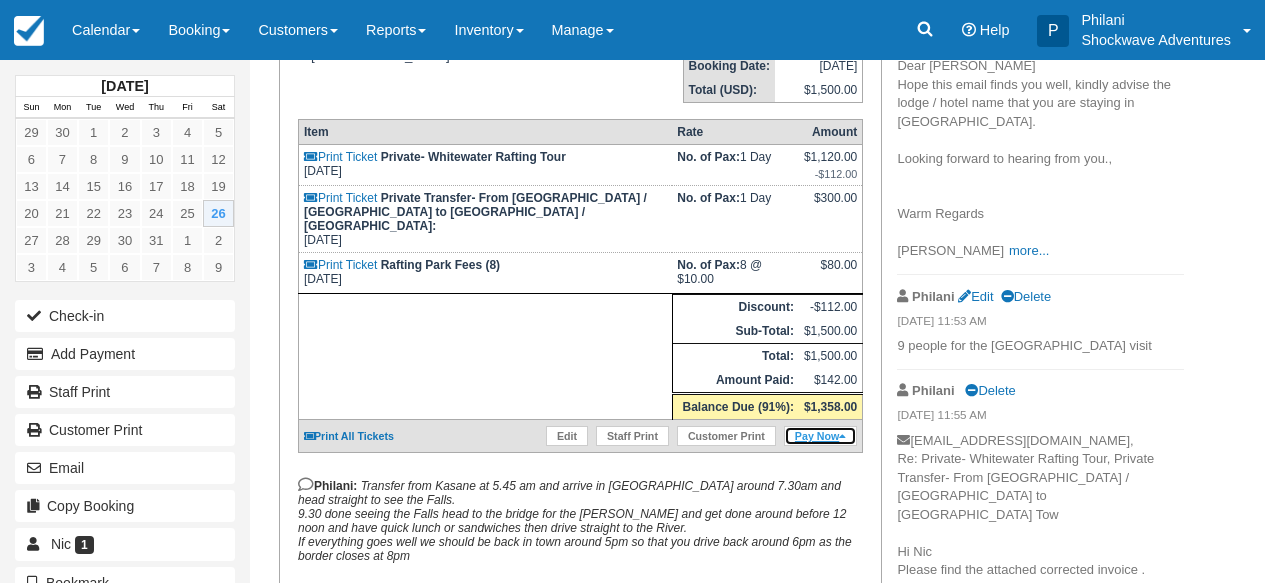 click on "Pay Now" at bounding box center [820, 436] 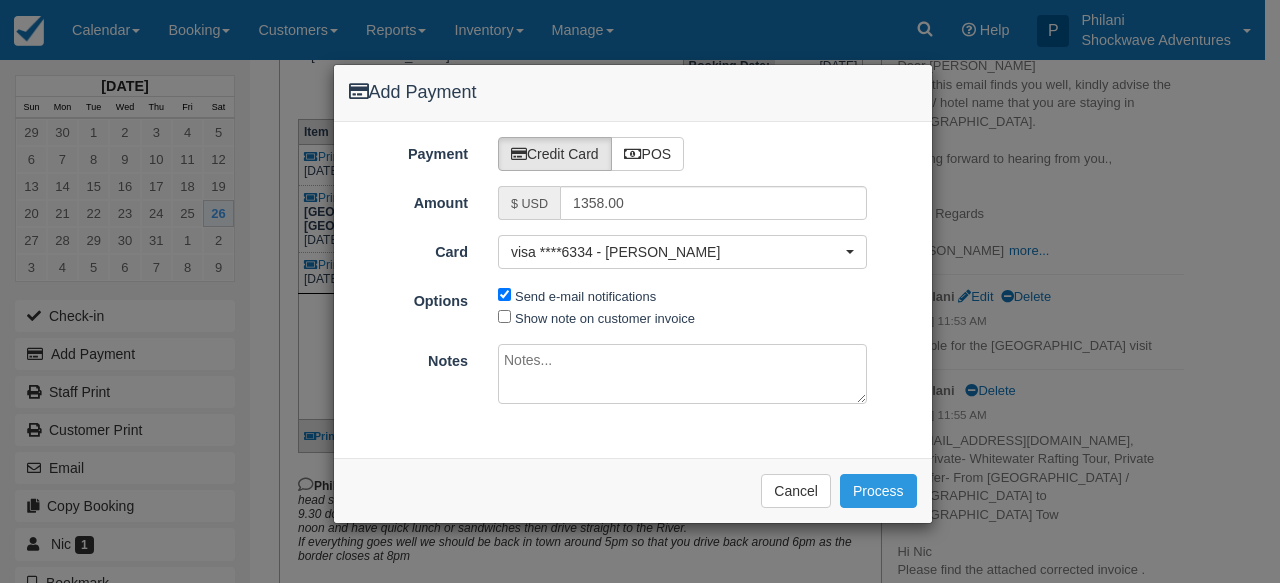 drag, startPoint x: 599, startPoint y: 323, endPoint x: 601, endPoint y: 362, distance: 39.051247 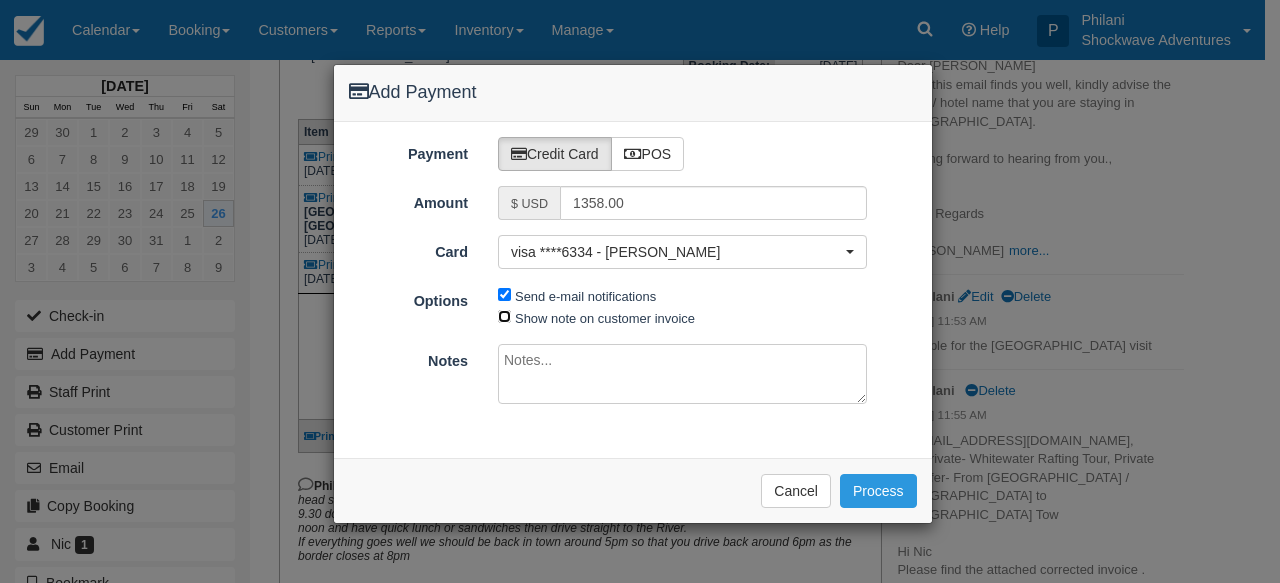 click on "Show note on customer invoice" at bounding box center [504, 316] 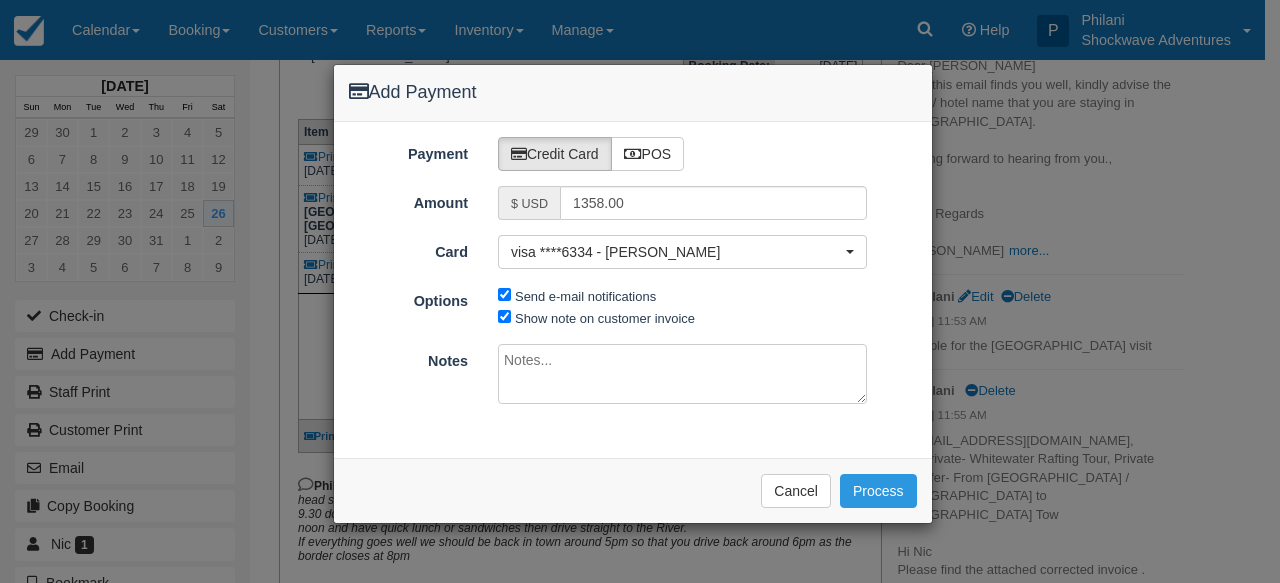 click at bounding box center (682, 374) 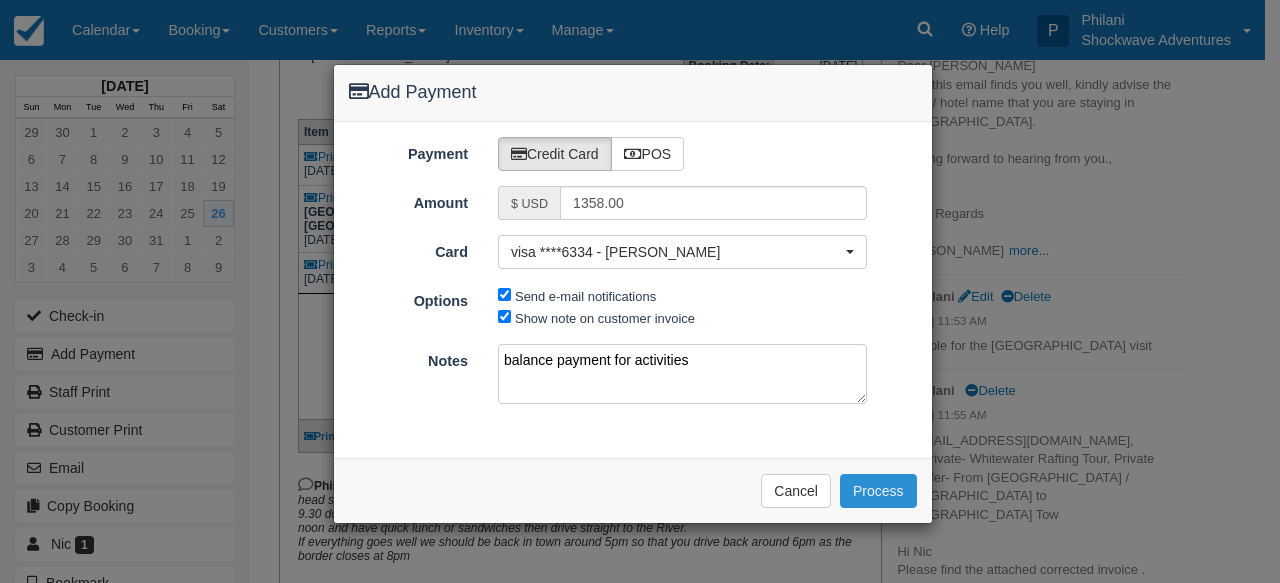 type on "balance payment for activities" 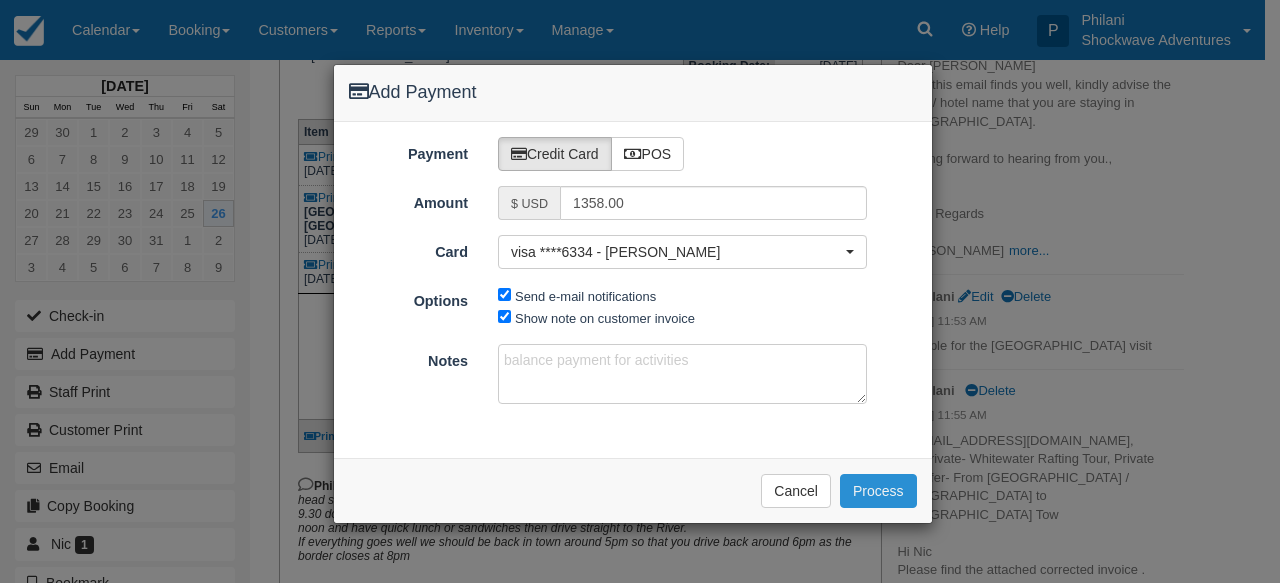click on "Process" at bounding box center [878, 491] 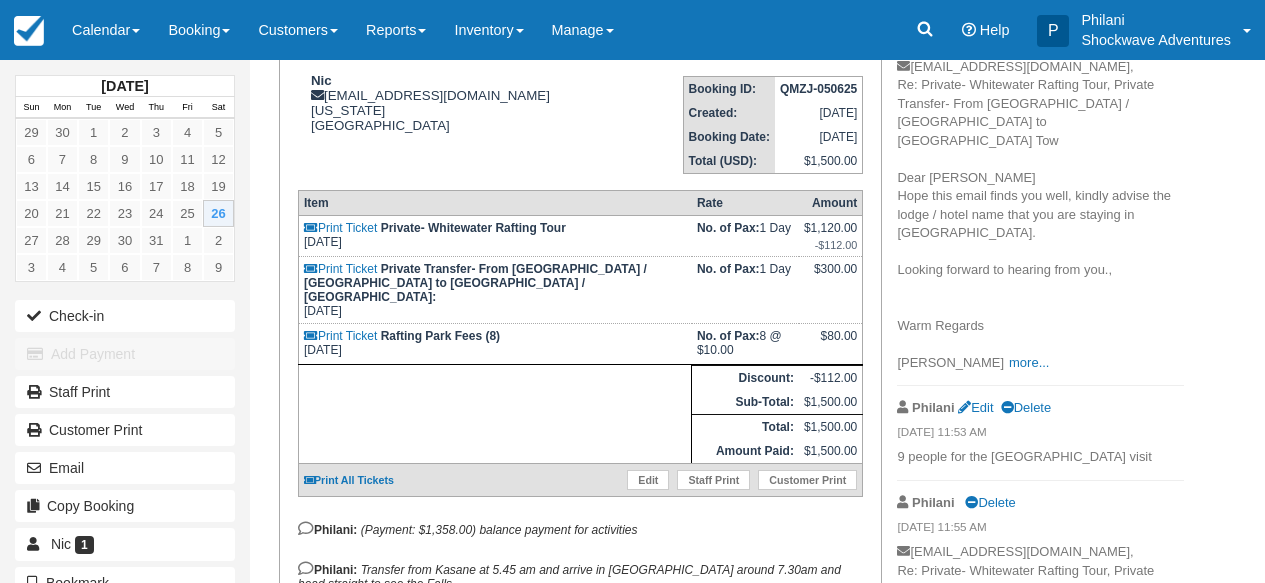 scroll, scrollTop: 368, scrollLeft: 0, axis: vertical 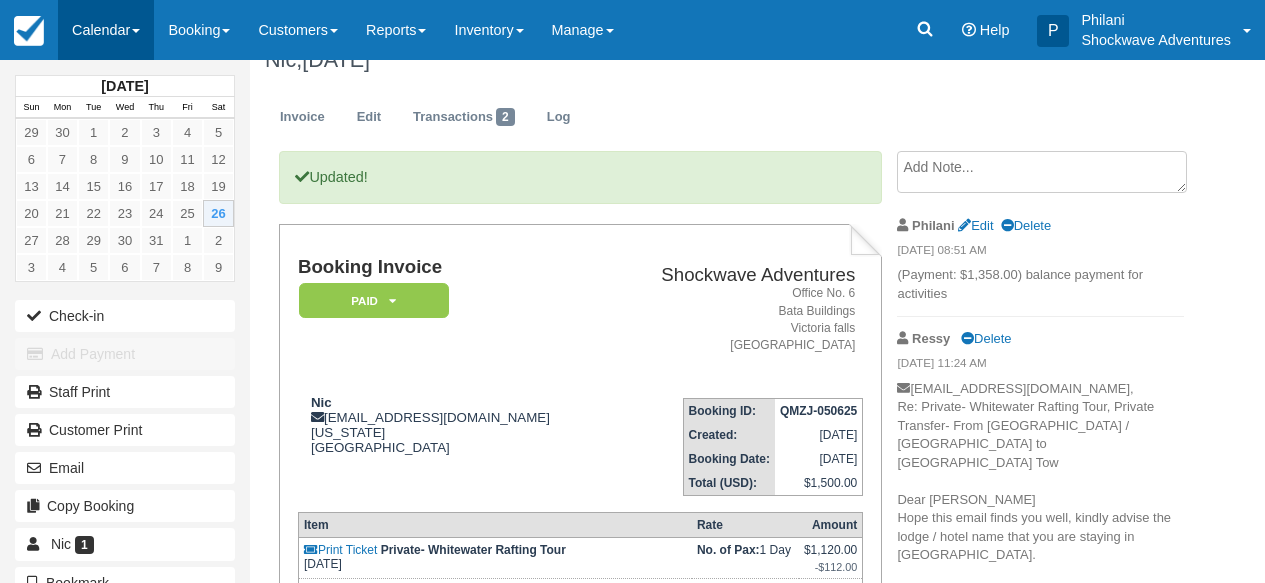 click on "Calendar" at bounding box center [106, 30] 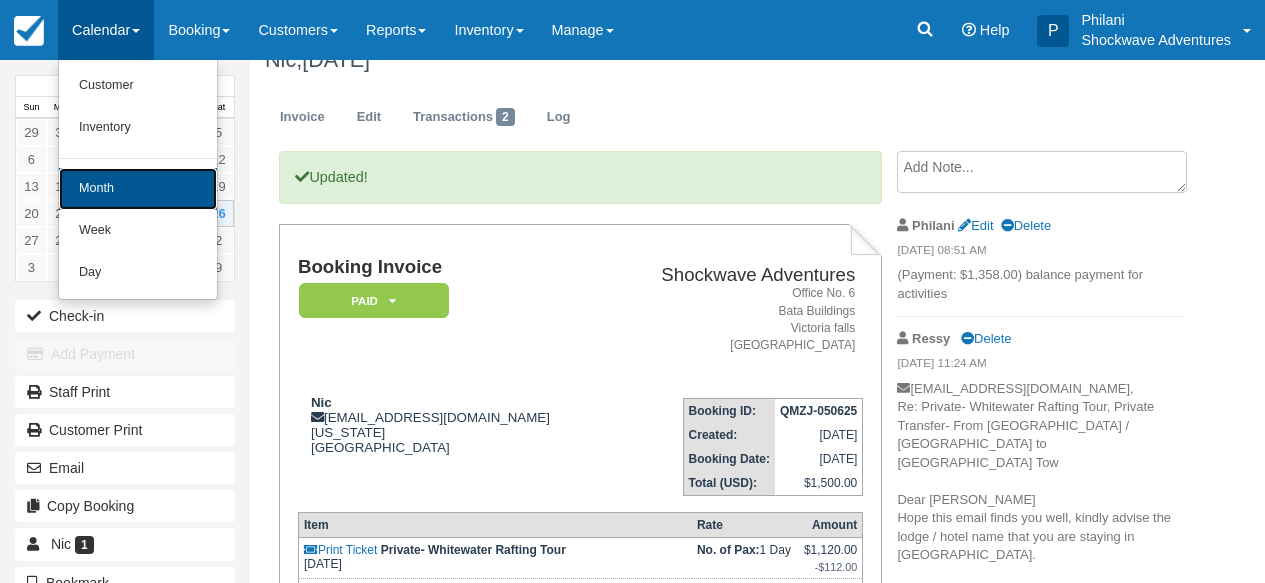 click on "Month" at bounding box center [138, 189] 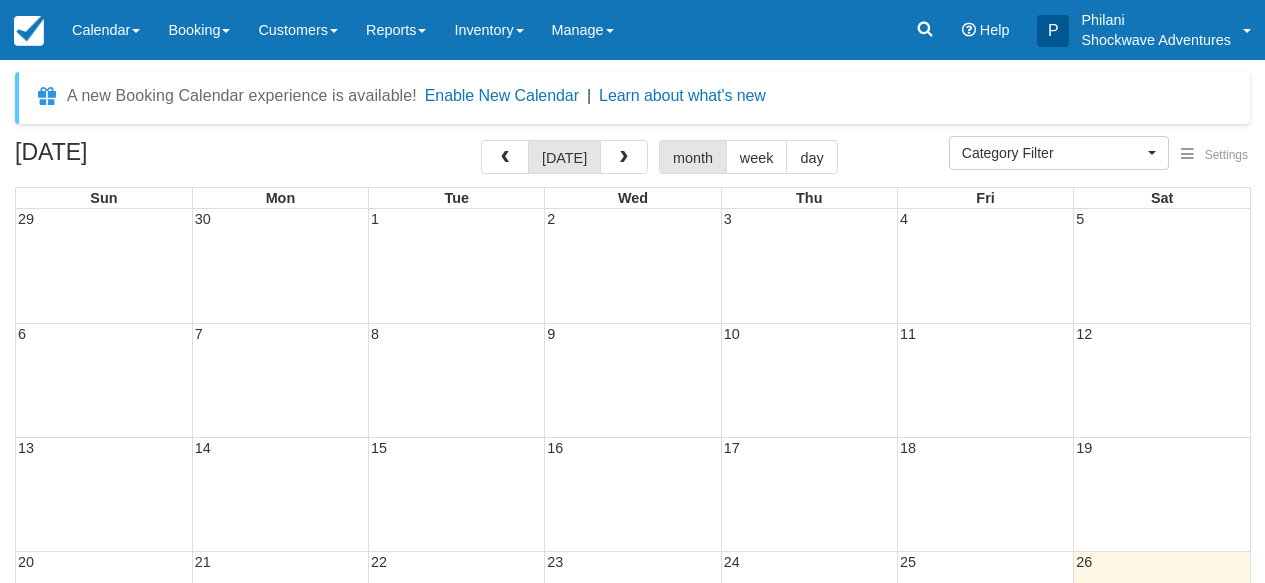 select 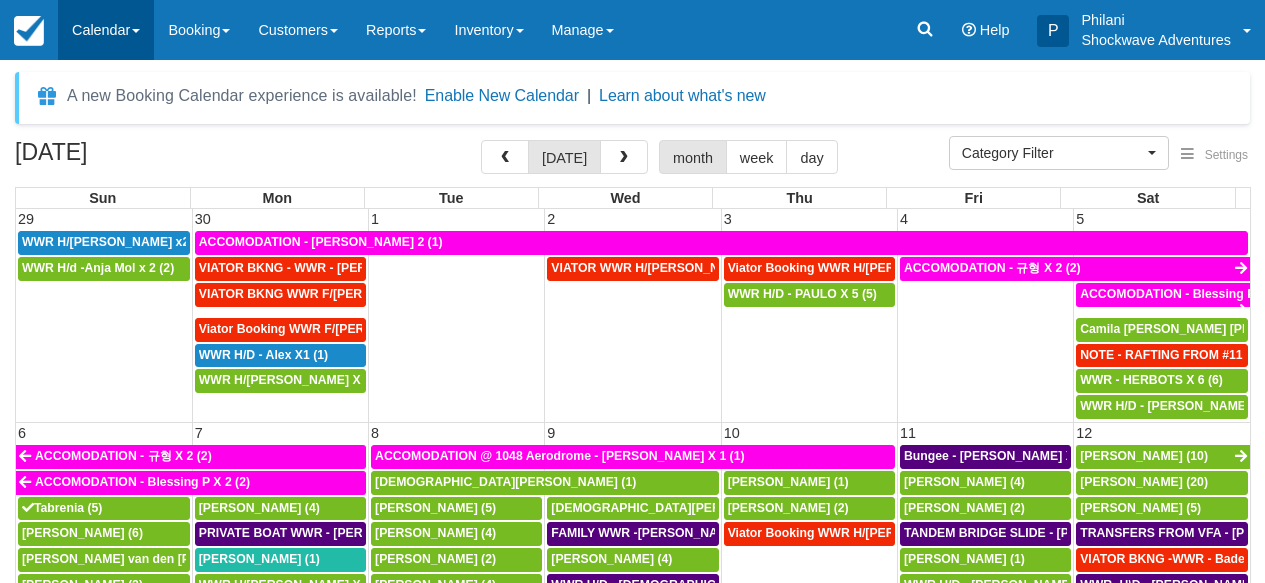 scroll, scrollTop: 0, scrollLeft: 0, axis: both 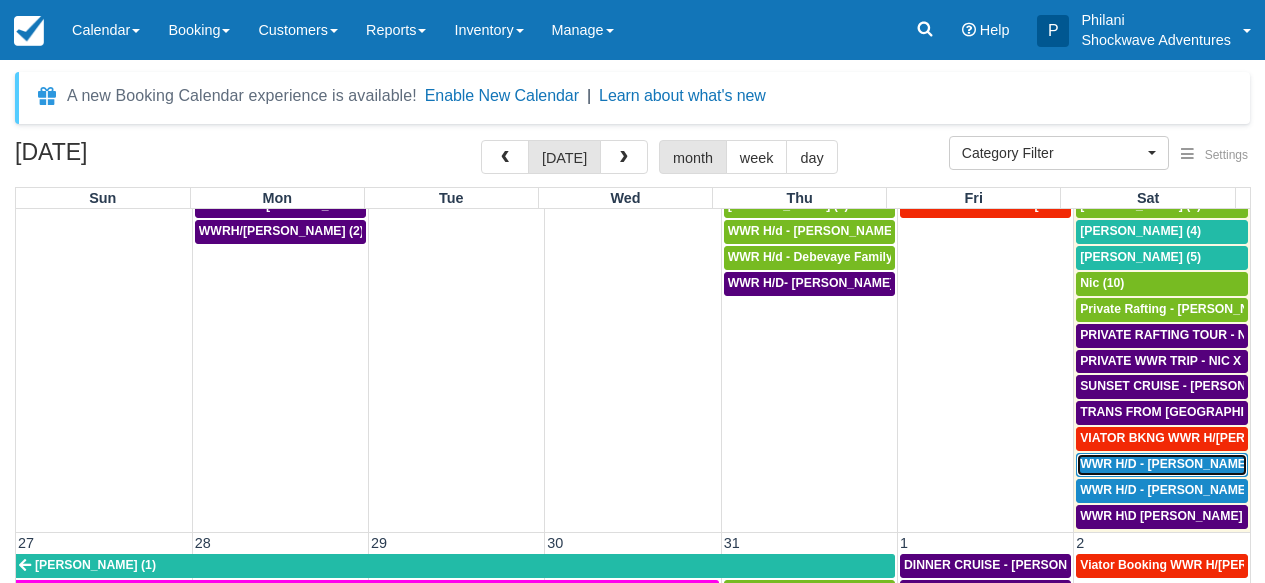 click on "WWR H/D - FIONA SMITH- LAITTAN X 3 (3)" at bounding box center (1185, 464) 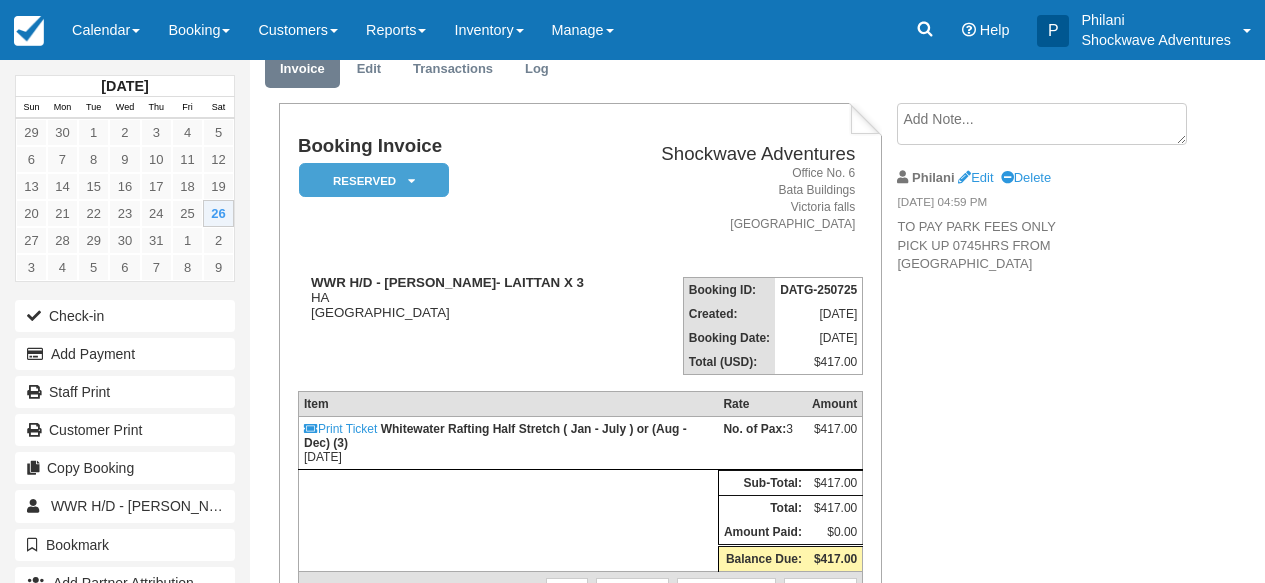 scroll, scrollTop: 96, scrollLeft: 0, axis: vertical 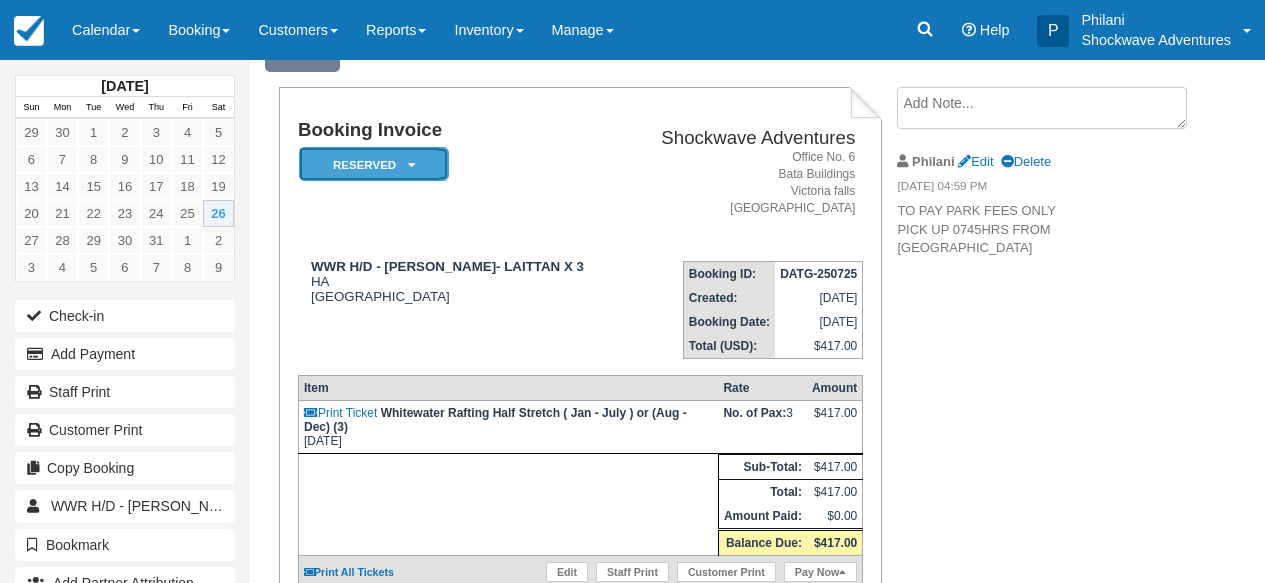 click on "Reserved" at bounding box center (374, 164) 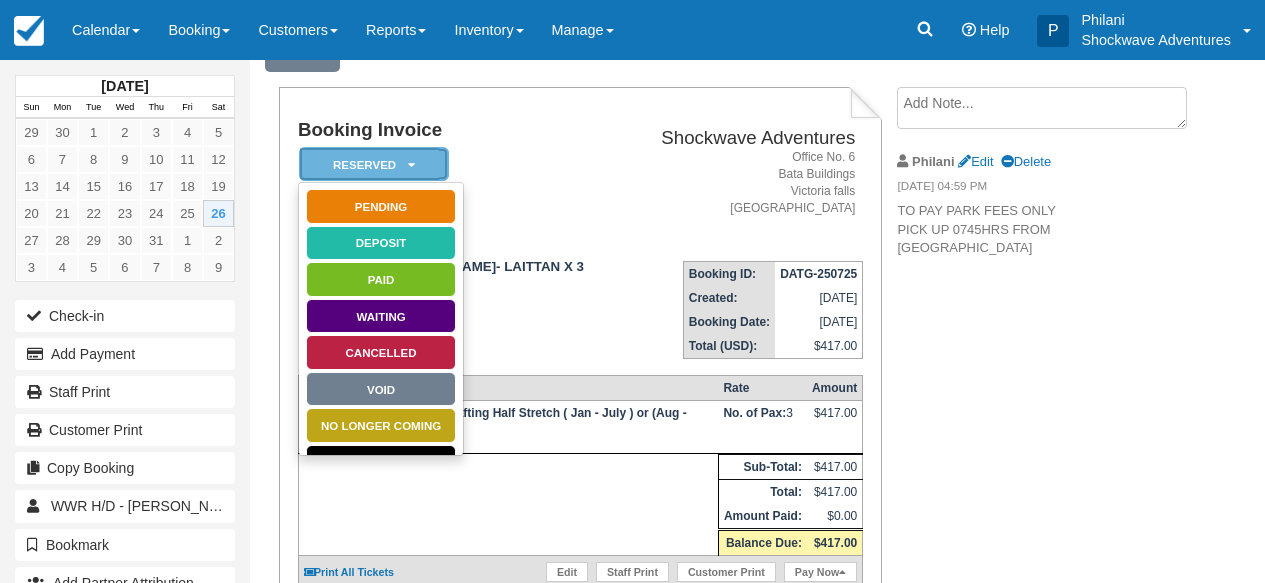 scroll, scrollTop: 0, scrollLeft: 0, axis: both 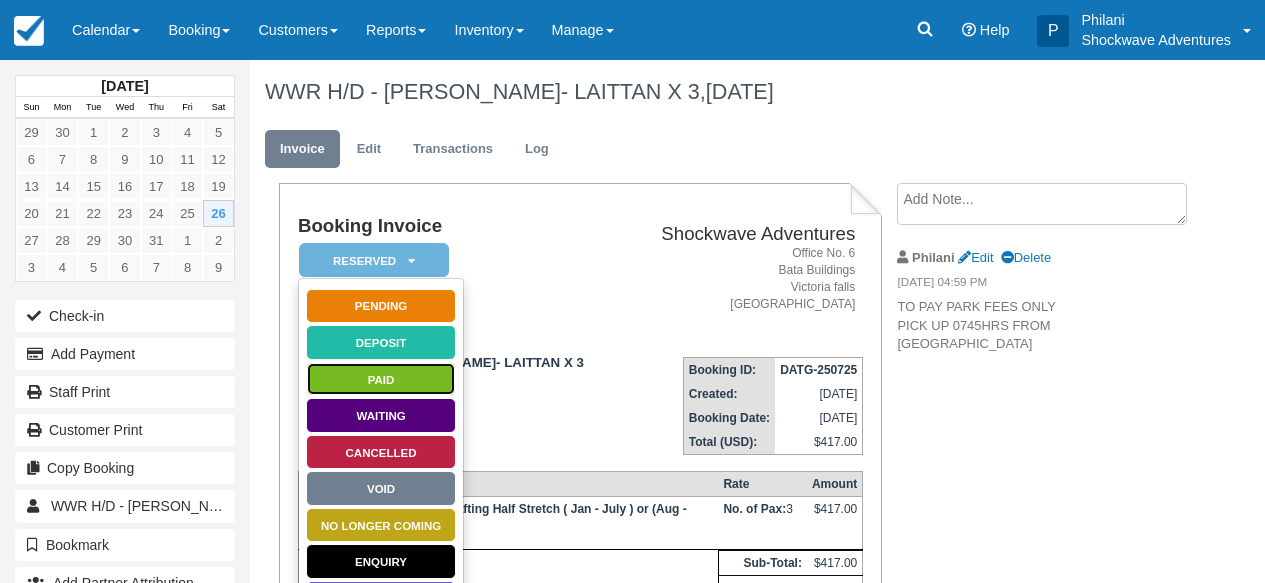 click on "Paid" at bounding box center [381, 379] 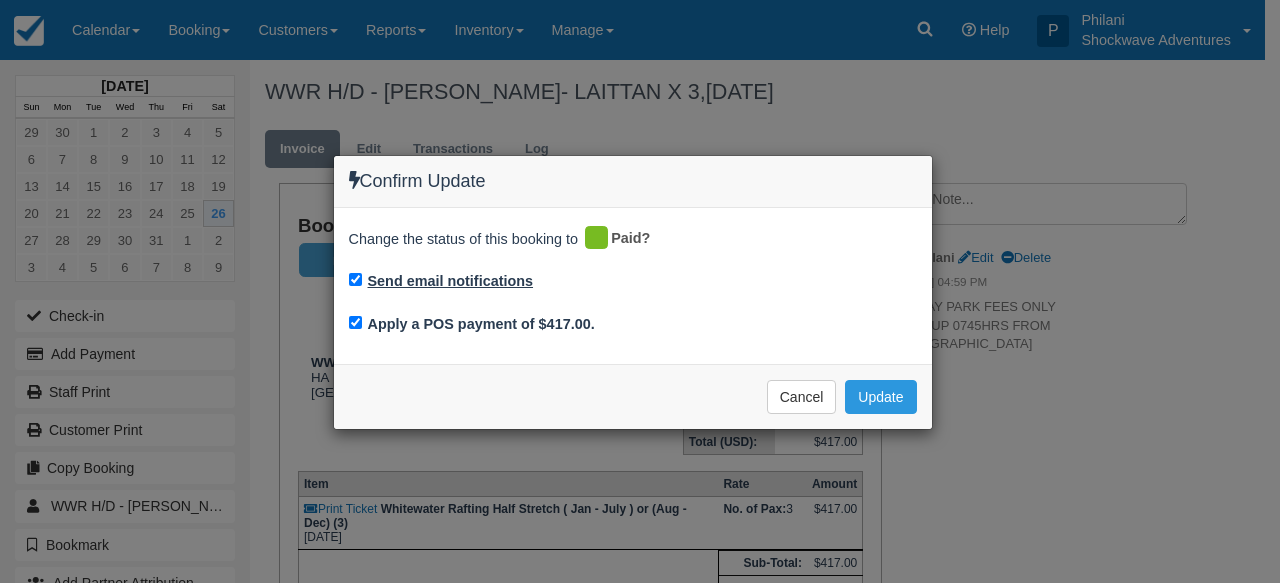 drag, startPoint x: 466, startPoint y: 281, endPoint x: 508, endPoint y: 288, distance: 42.579338 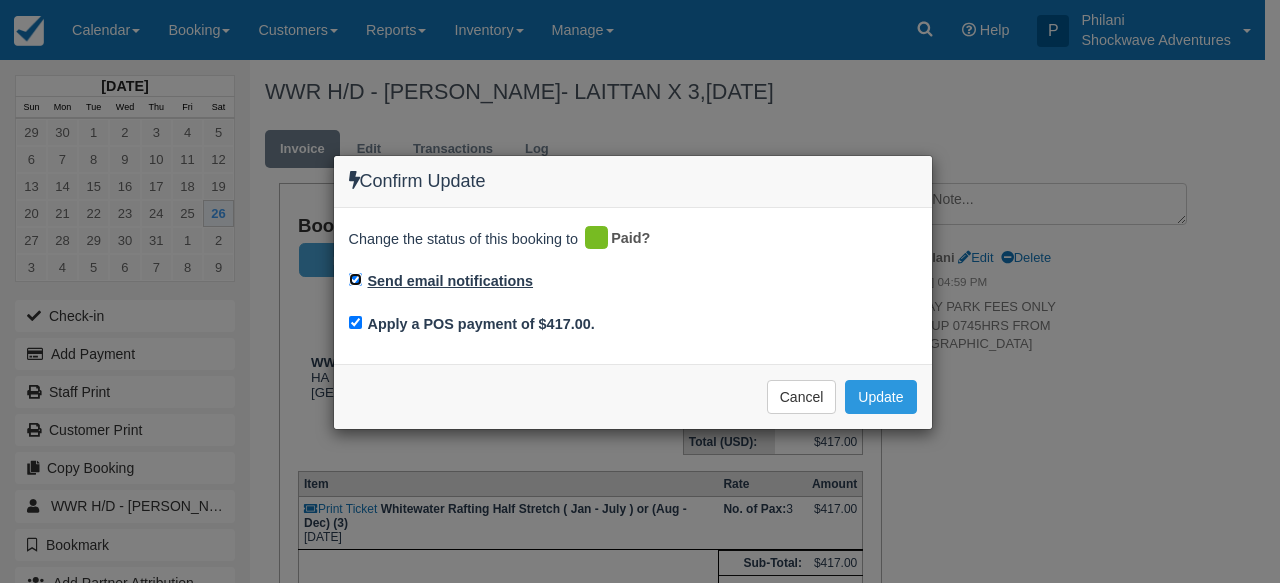 click on "Send email notifications" at bounding box center (355, 279) 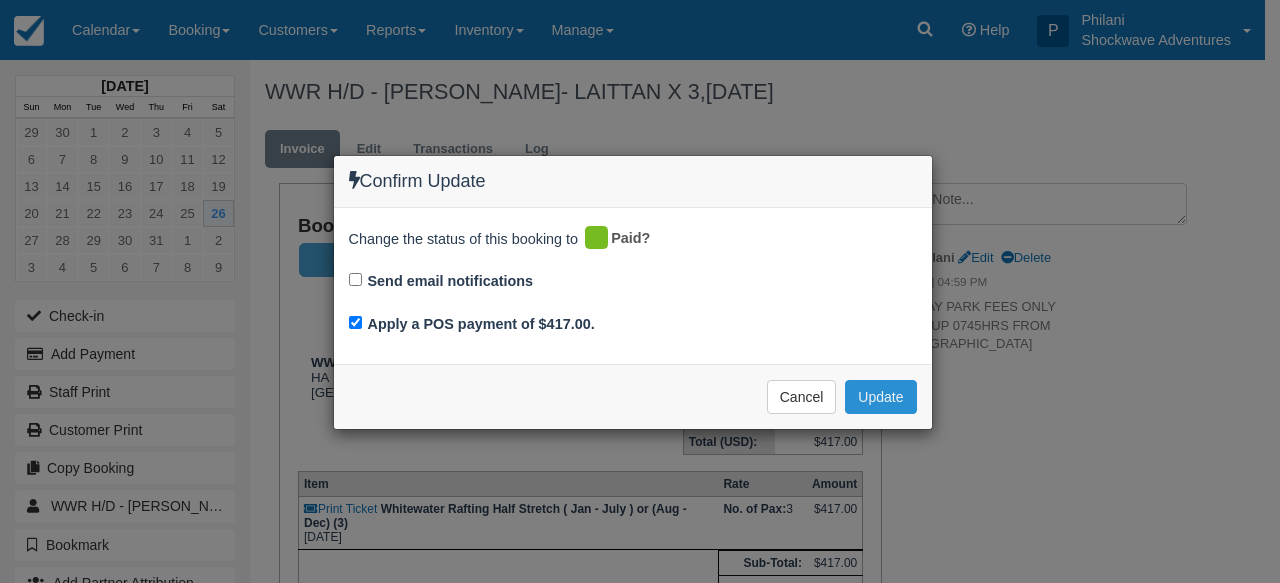 click on "Update" at bounding box center [880, 397] 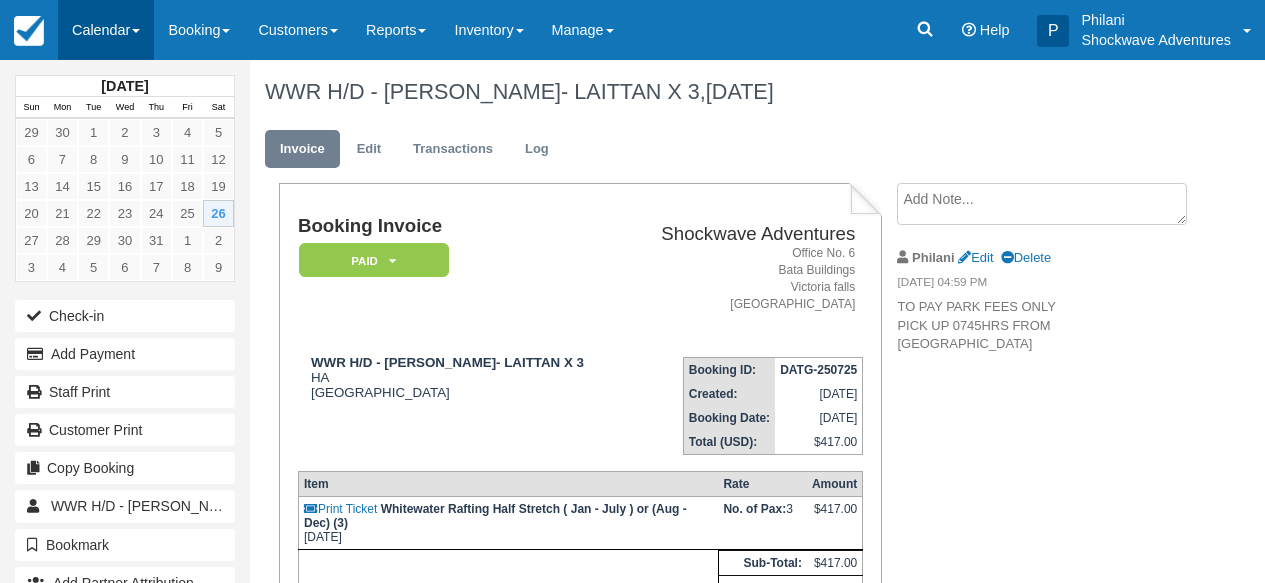 click on "Calendar" at bounding box center [106, 30] 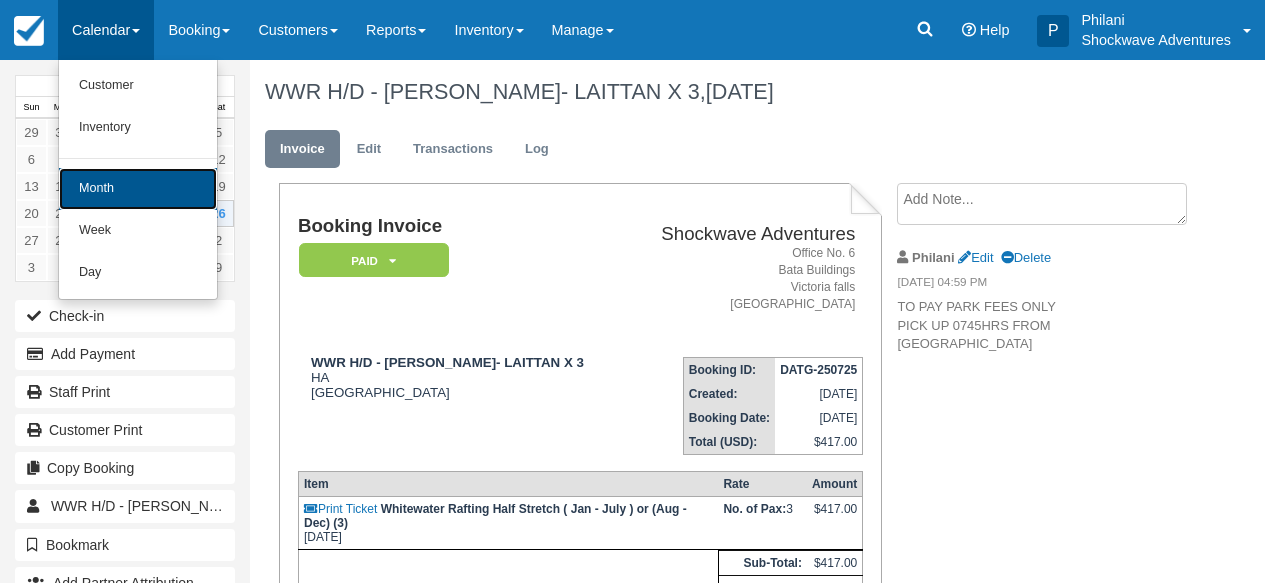 click on "Month" at bounding box center [138, 189] 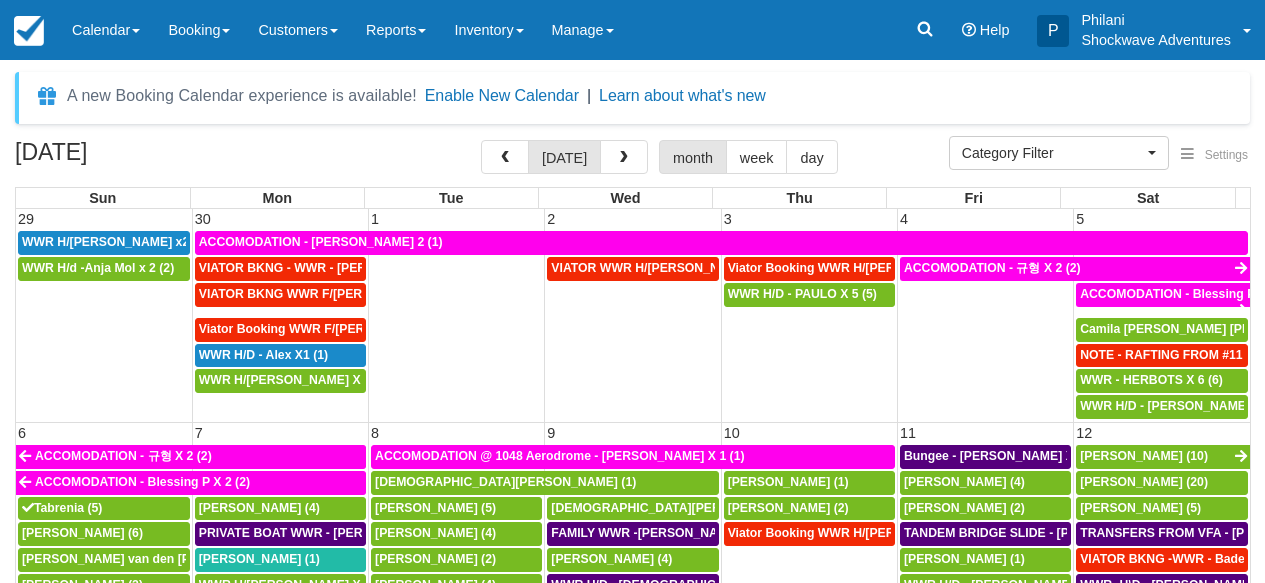 select 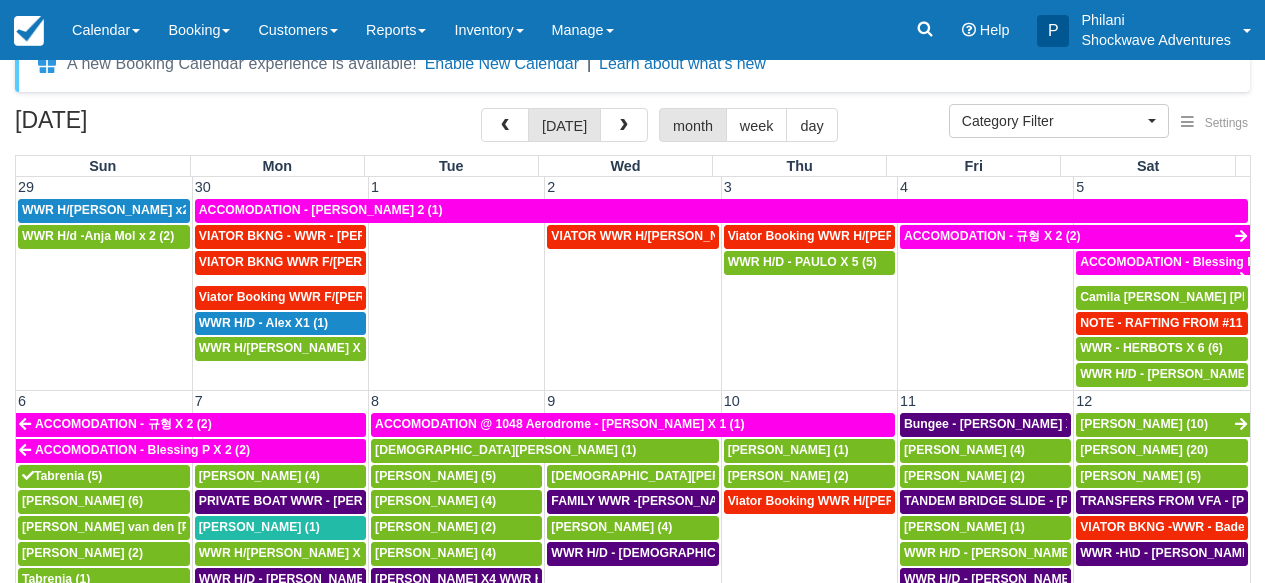 scroll, scrollTop: 32, scrollLeft: 0, axis: vertical 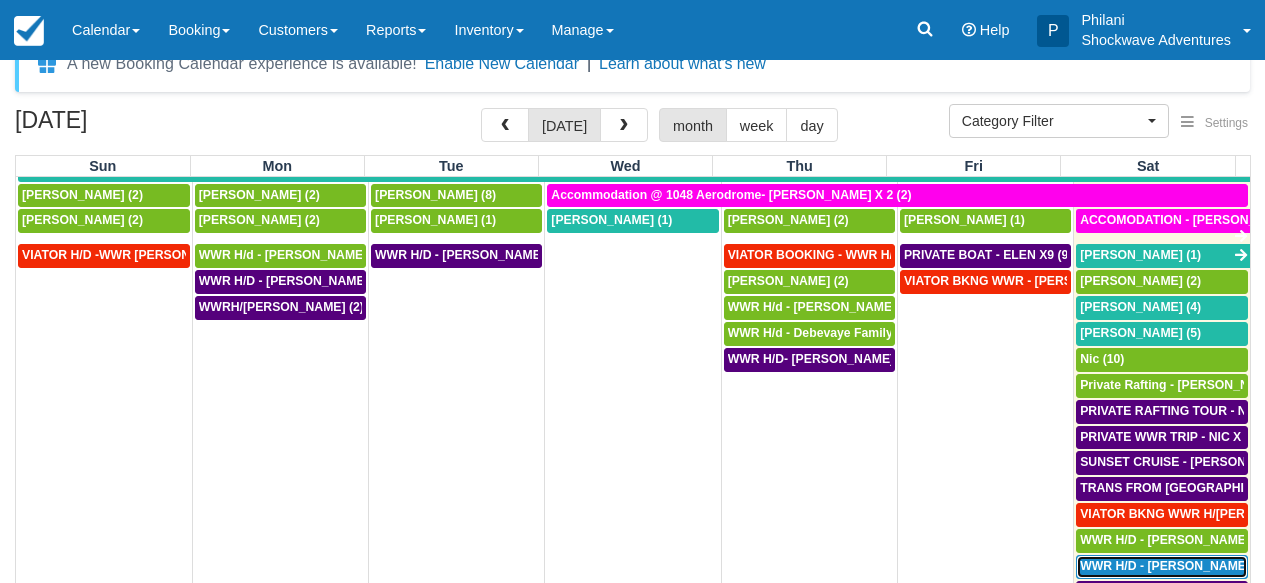 click on "WWR H/D - [PERSON_NAME]  X 2 (2)" at bounding box center [1185, 566] 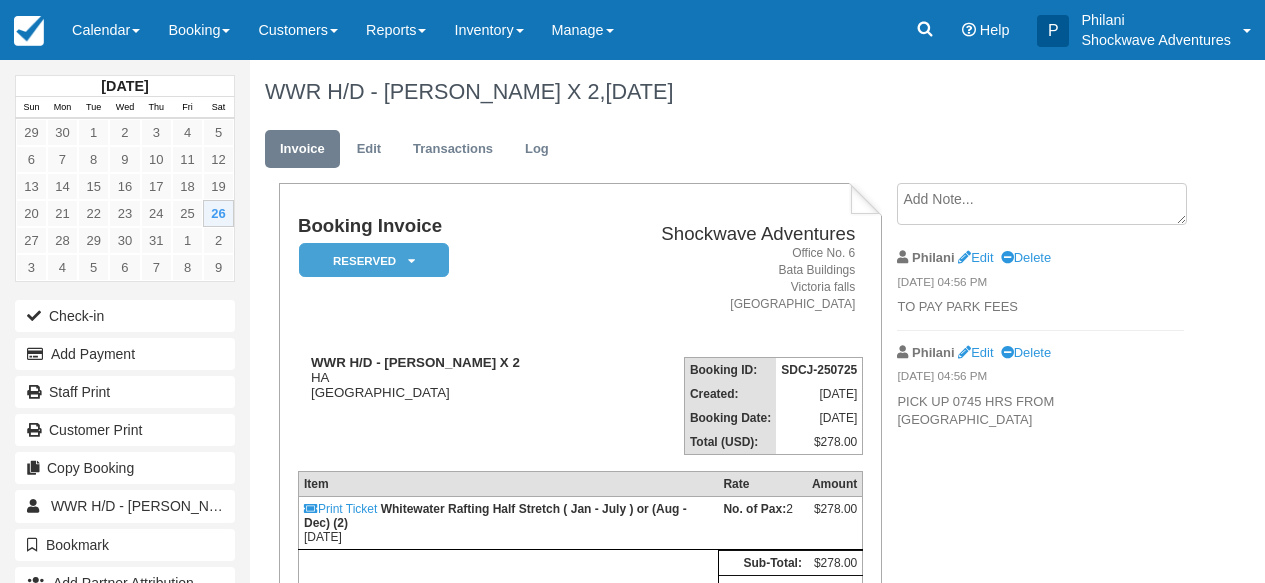 scroll, scrollTop: 0, scrollLeft: 0, axis: both 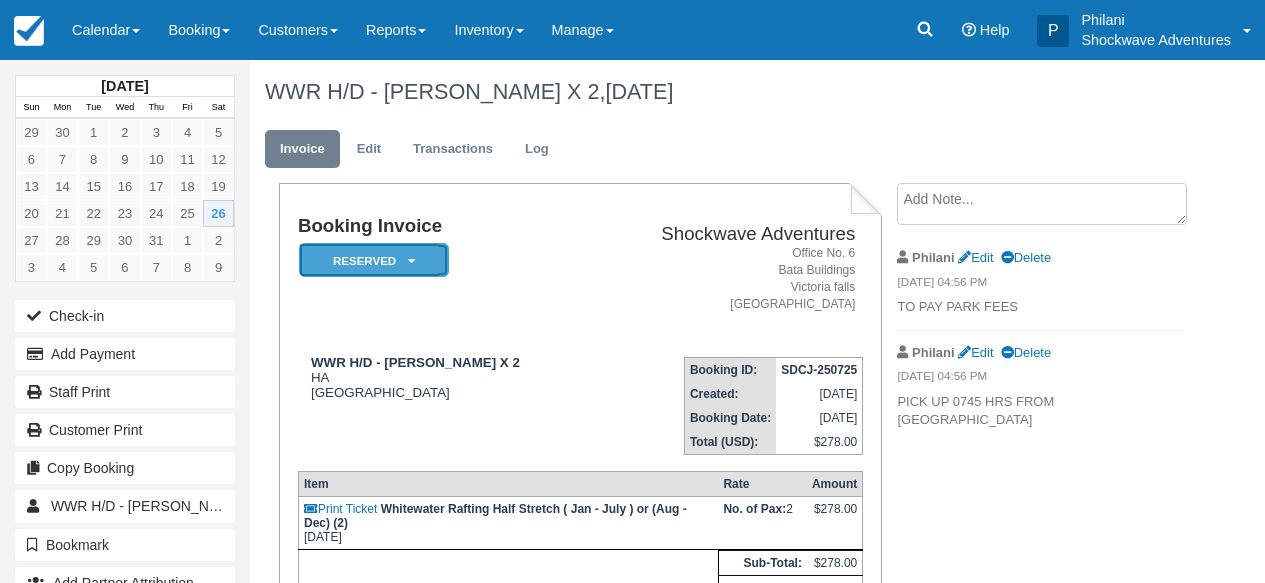 click on "Reserved" at bounding box center [374, 260] 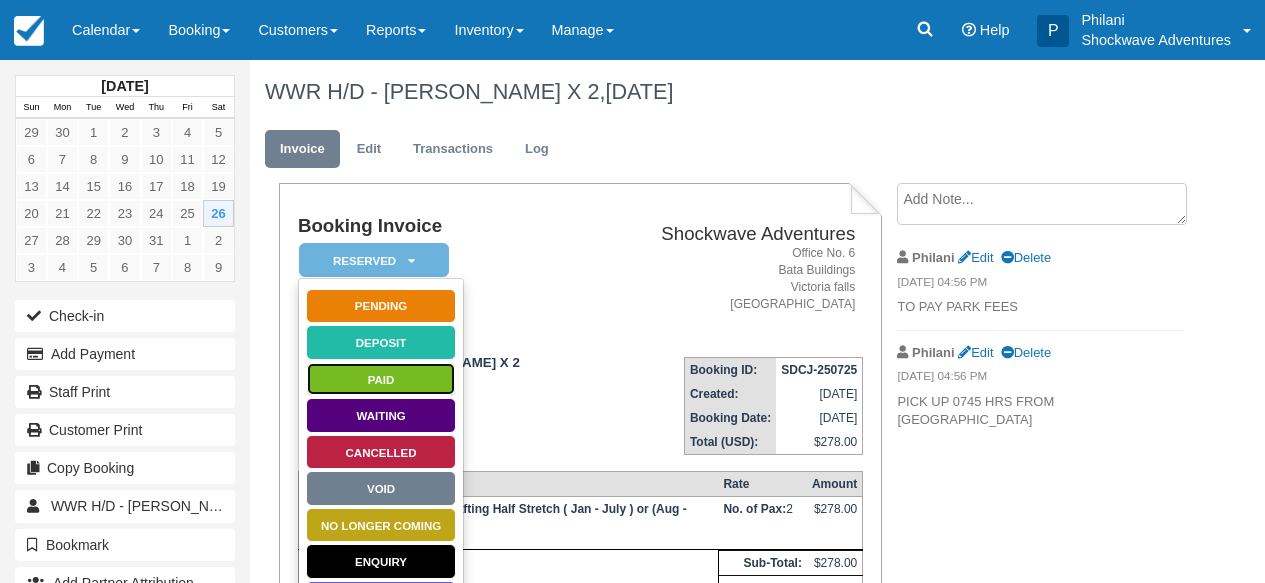 click on "Paid" at bounding box center [381, 379] 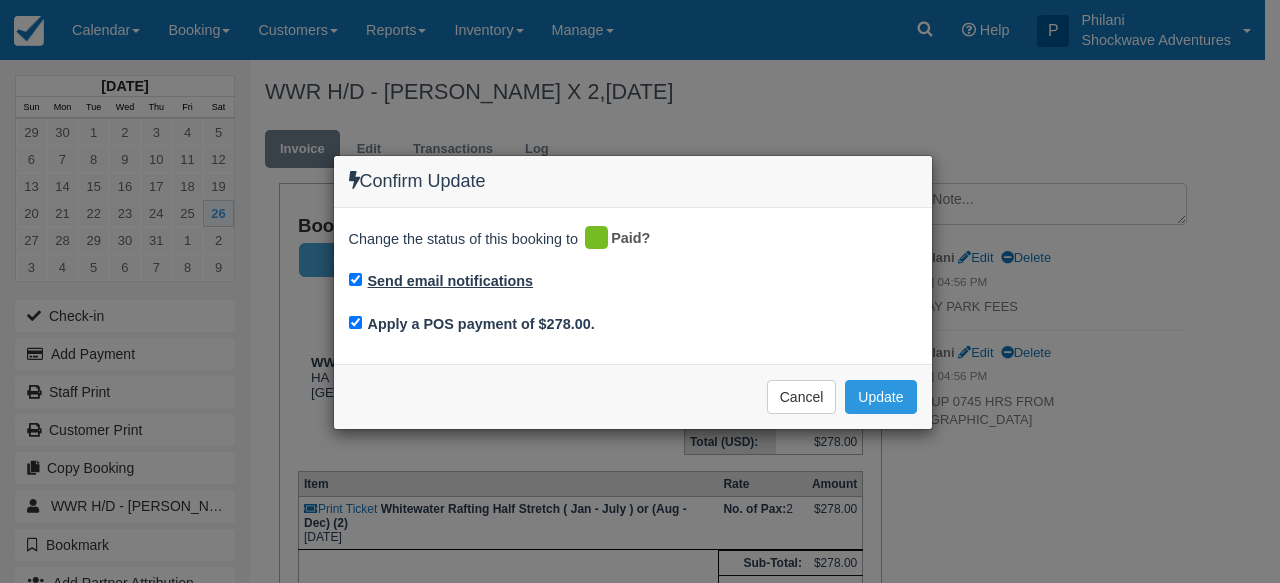 click on "Send email notifications" at bounding box center [451, 281] 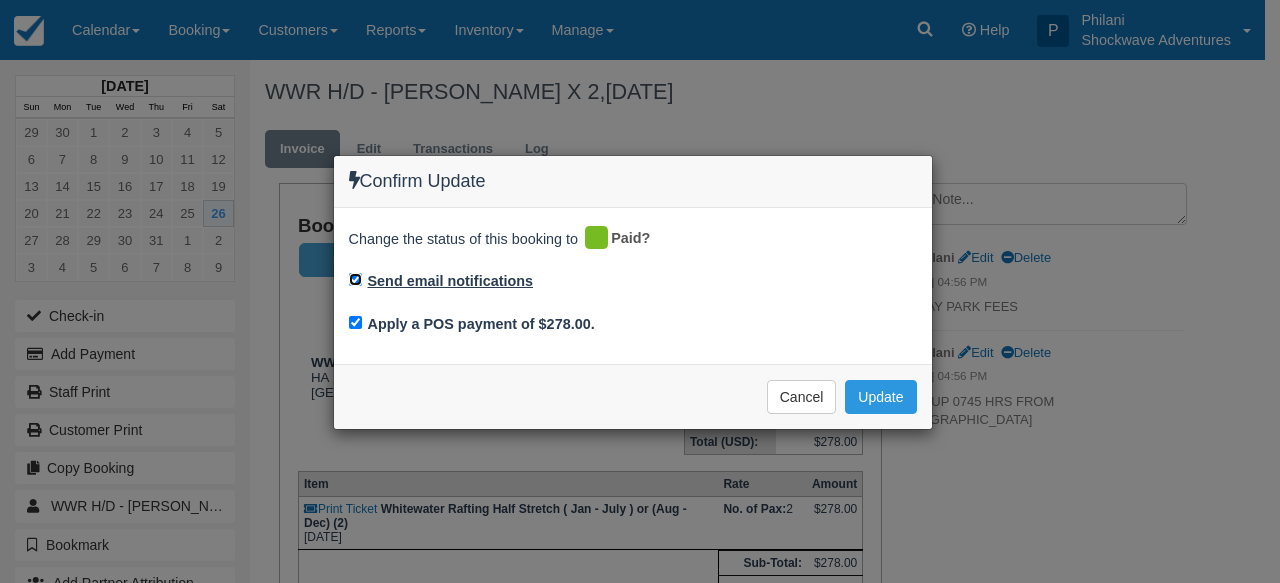 click on "Send email notifications" at bounding box center (355, 279) 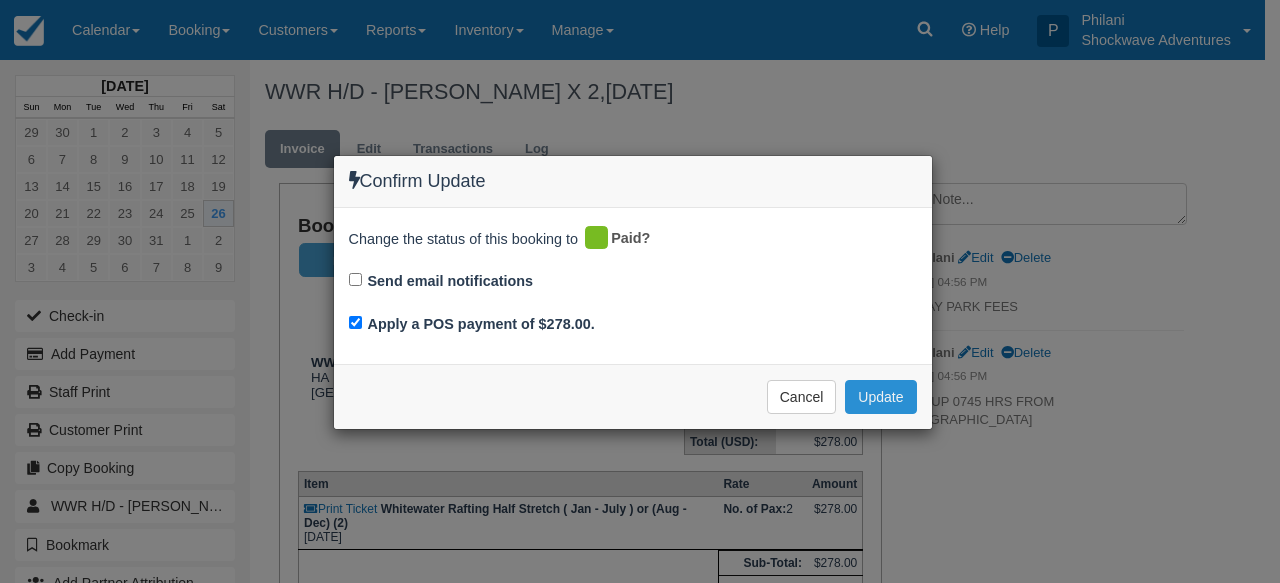 click on "Update" at bounding box center (880, 397) 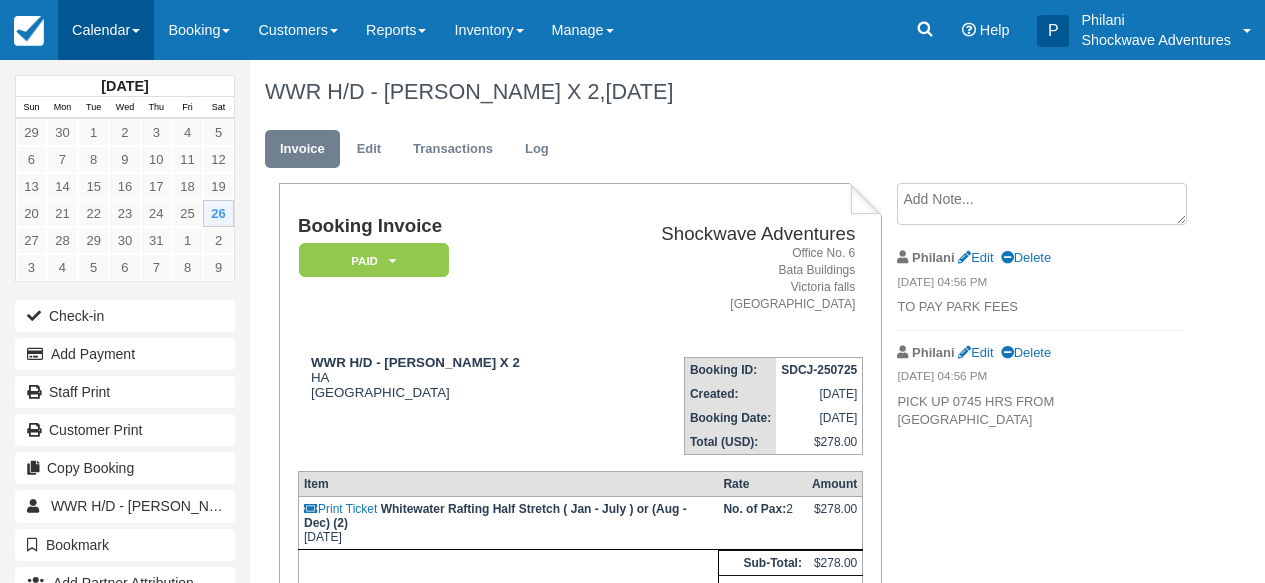 click on "Calendar" at bounding box center [106, 30] 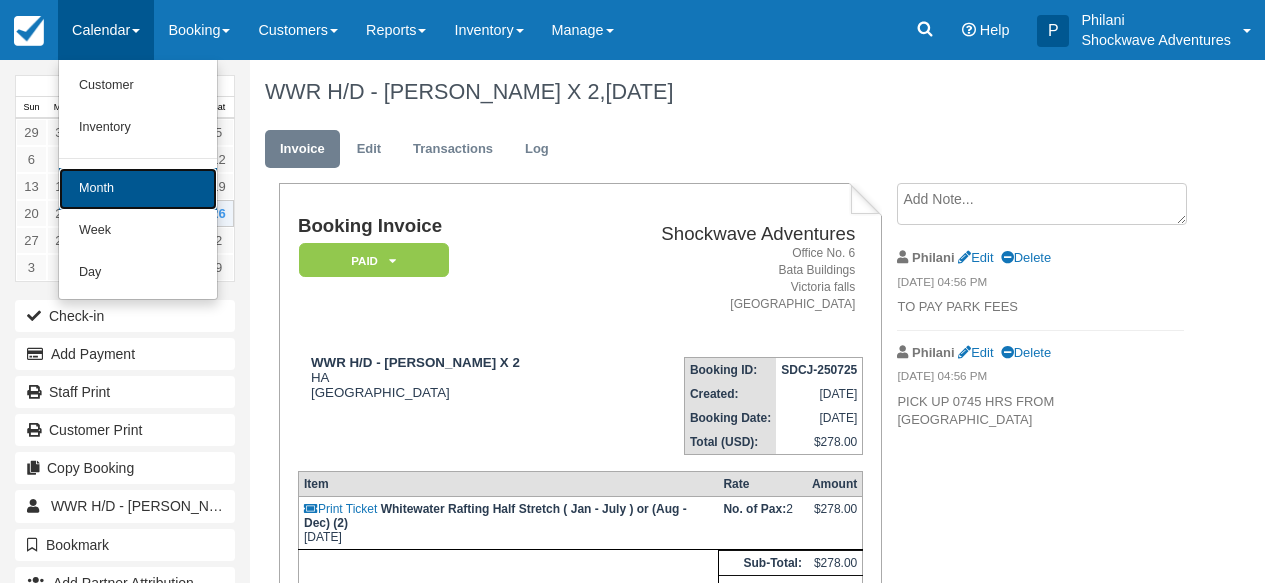 click on "Month" at bounding box center [138, 189] 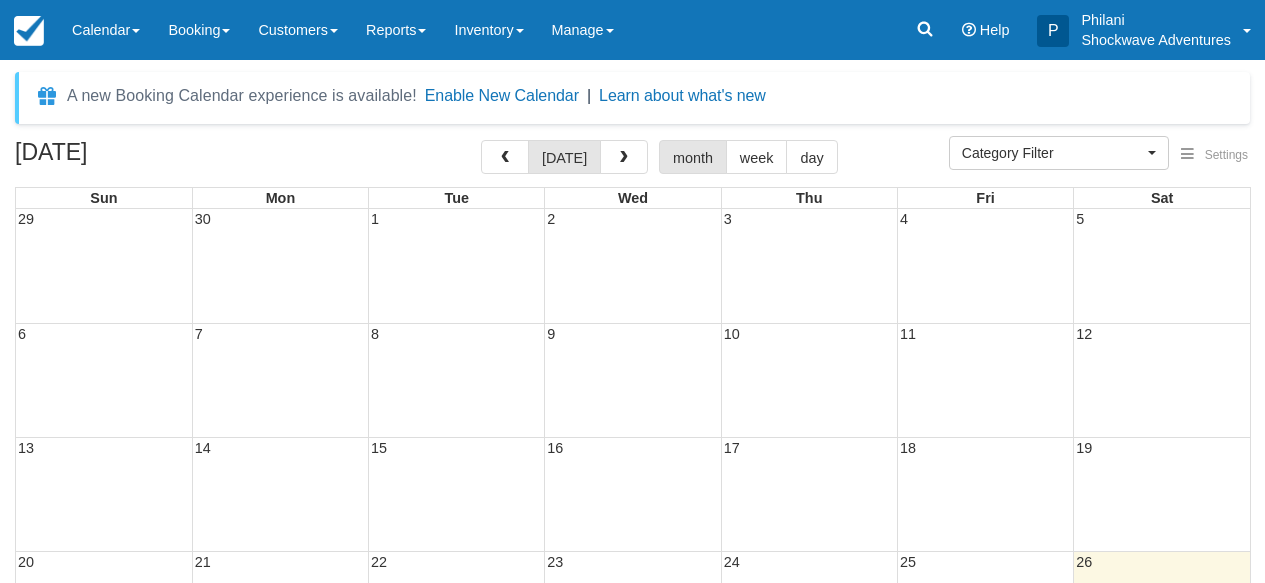 select 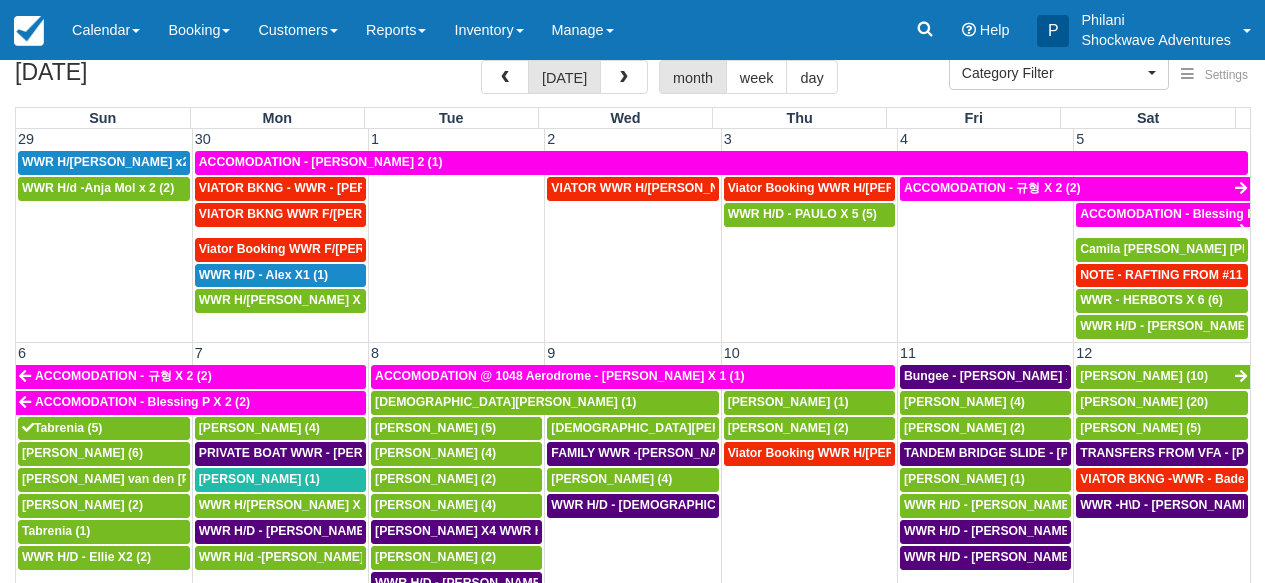 scroll, scrollTop: 378, scrollLeft: 0, axis: vertical 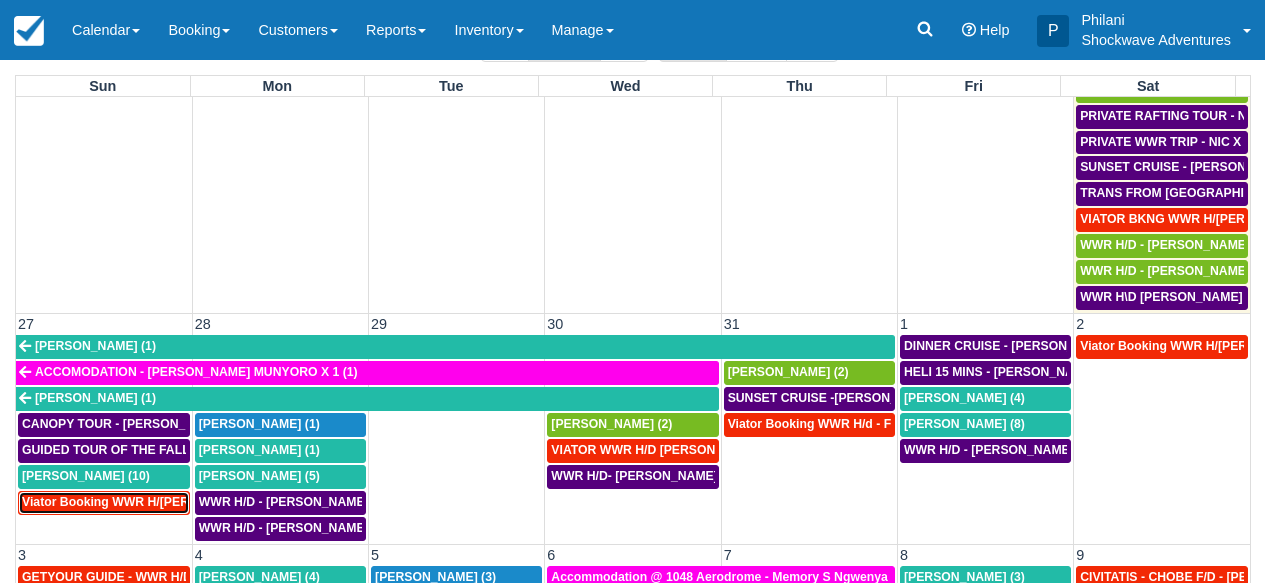 click on "Viator Booking WWR H/[PERSON_NAME] [PERSON_NAME][GEOGRAPHIC_DATA] (1)" at bounding box center [270, 502] 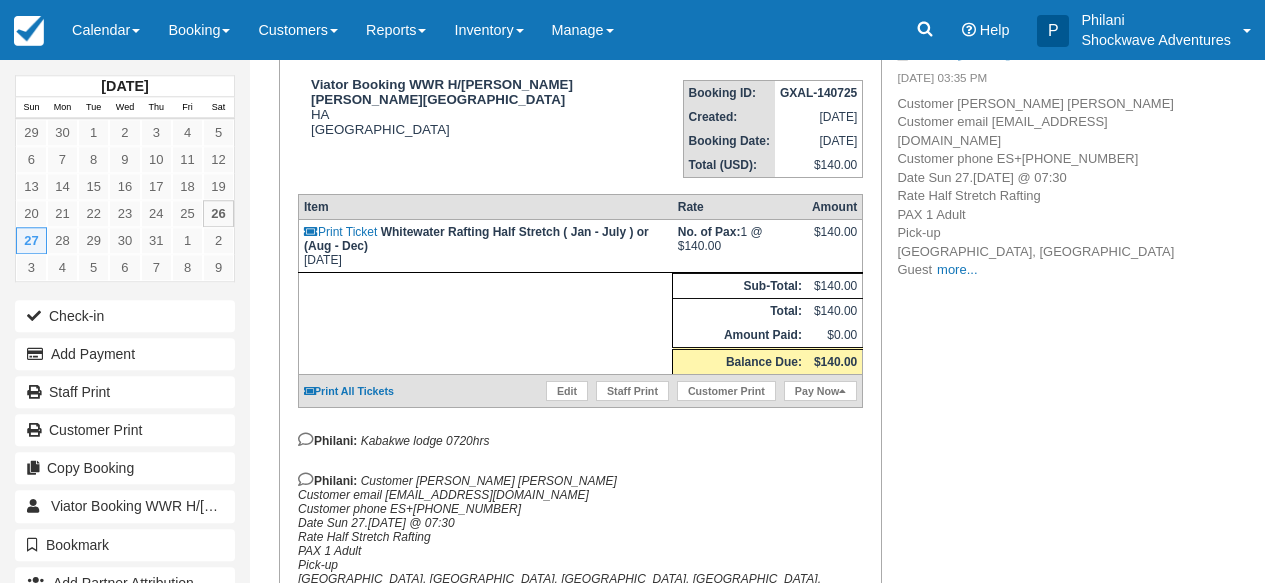 scroll, scrollTop: 272, scrollLeft: 0, axis: vertical 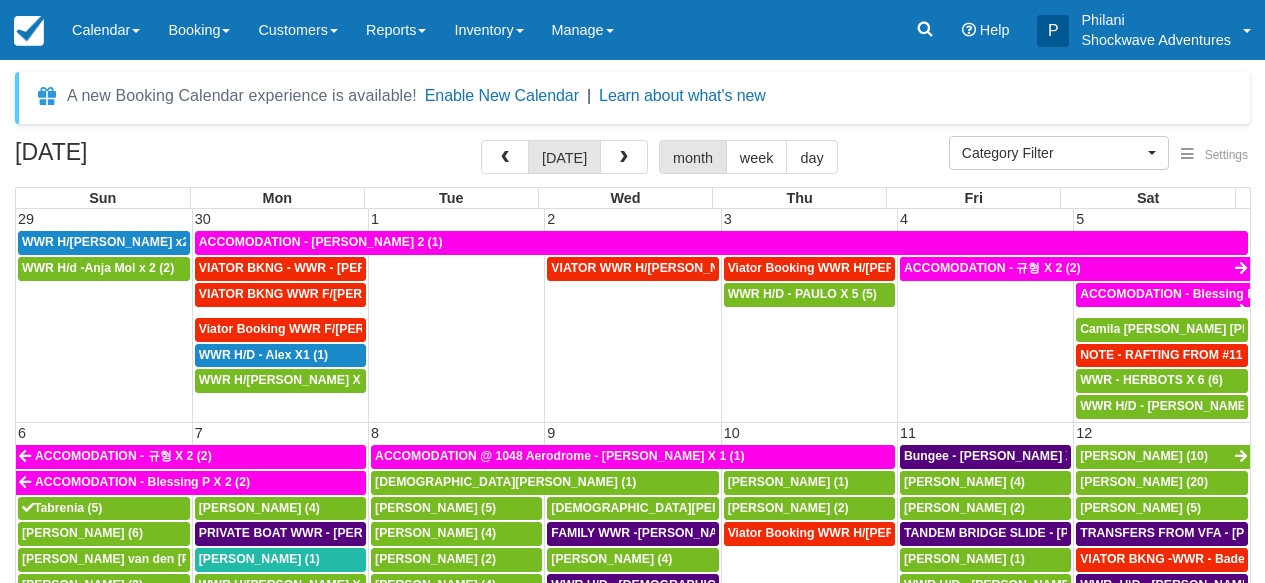 select 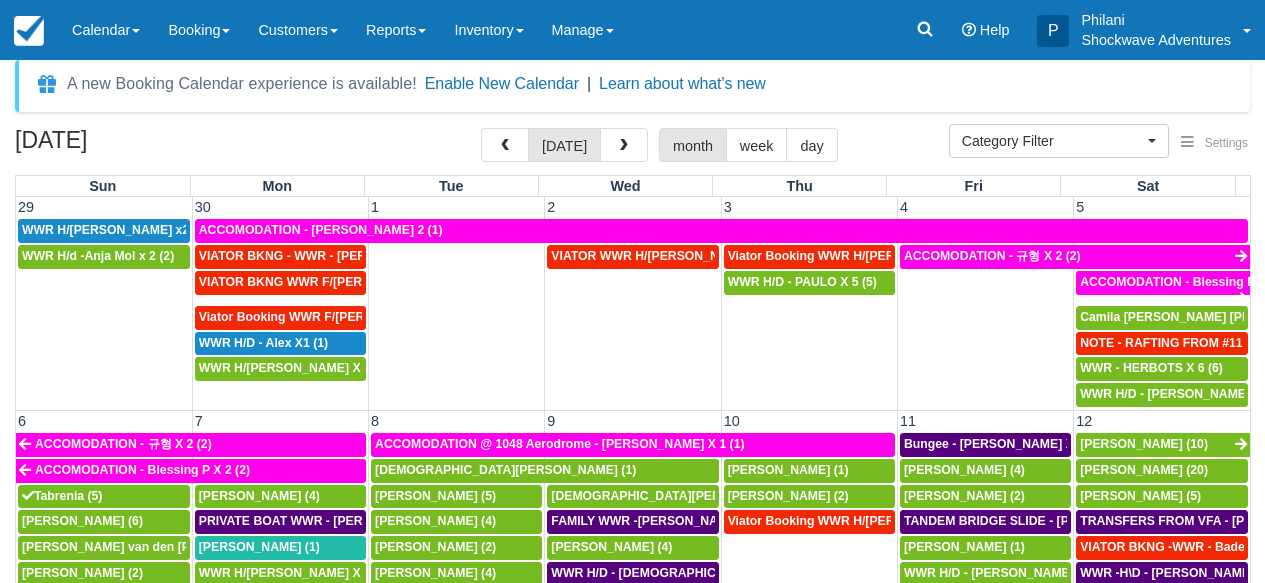 scroll, scrollTop: 48, scrollLeft: 0, axis: vertical 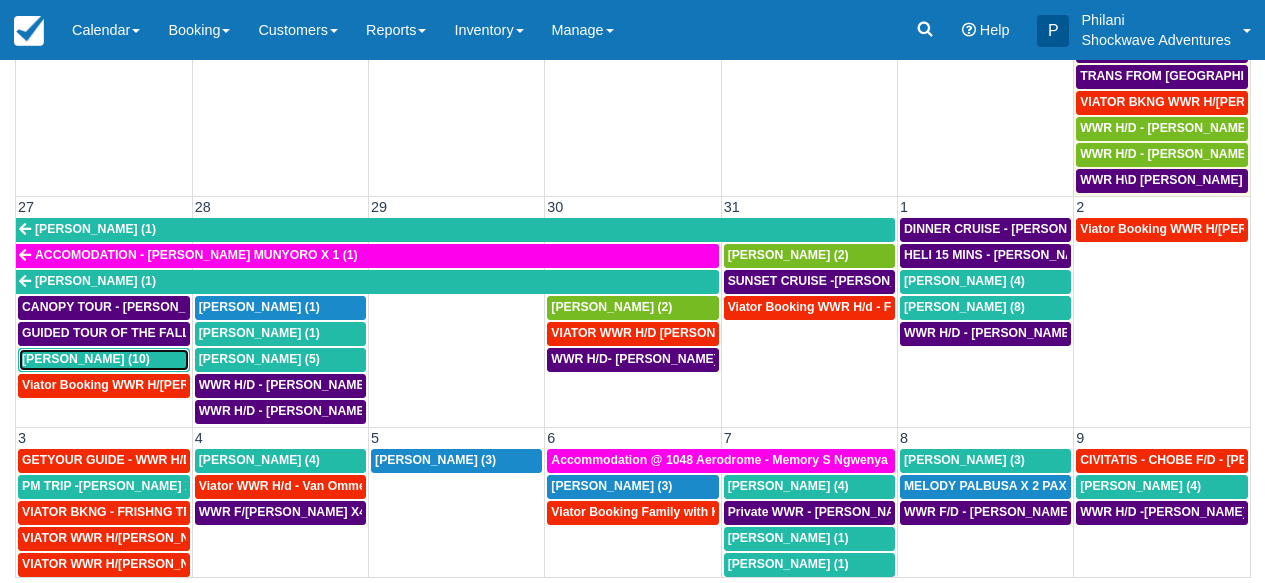 click on "Neel Basudev (10)" at bounding box center [86, 359] 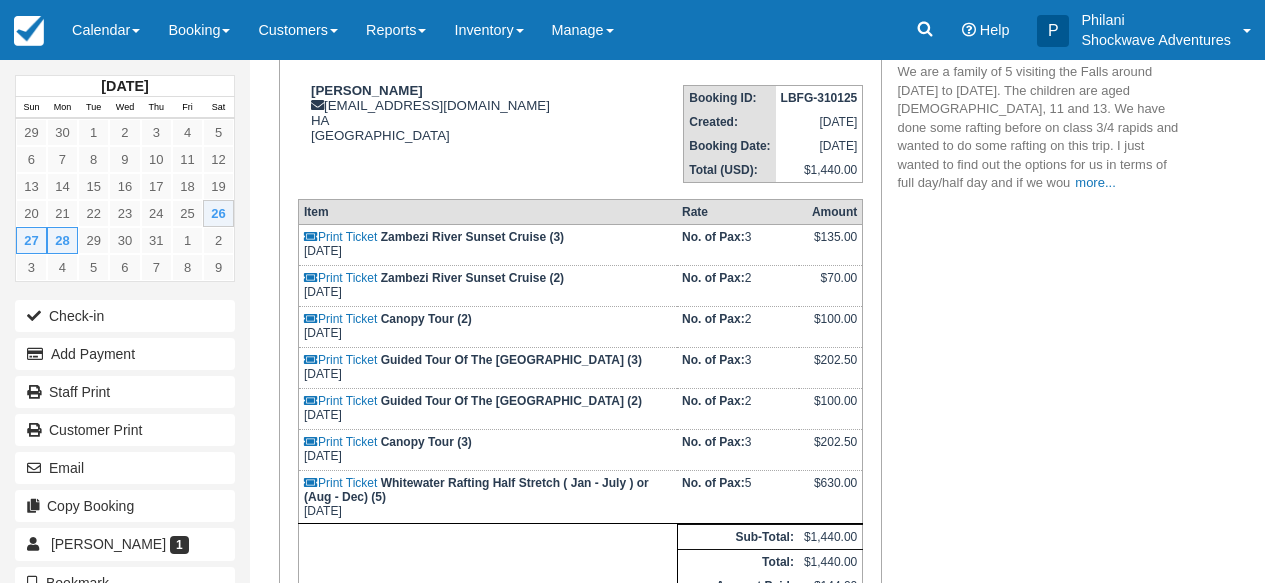 scroll, scrollTop: 16, scrollLeft: 0, axis: vertical 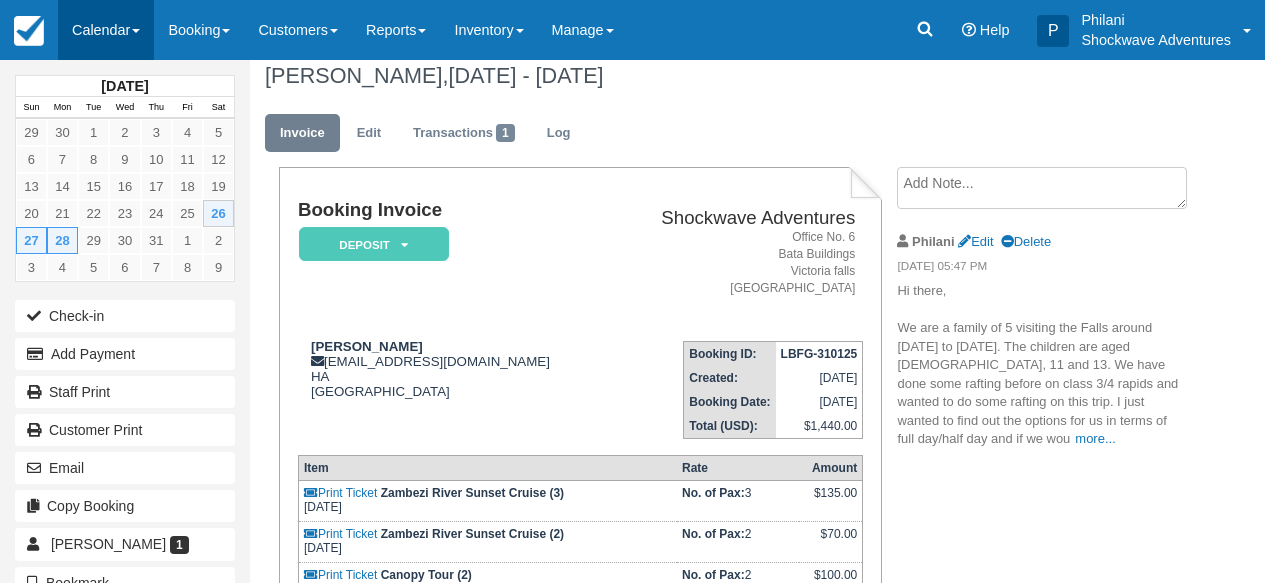 click on "Calendar" at bounding box center [106, 30] 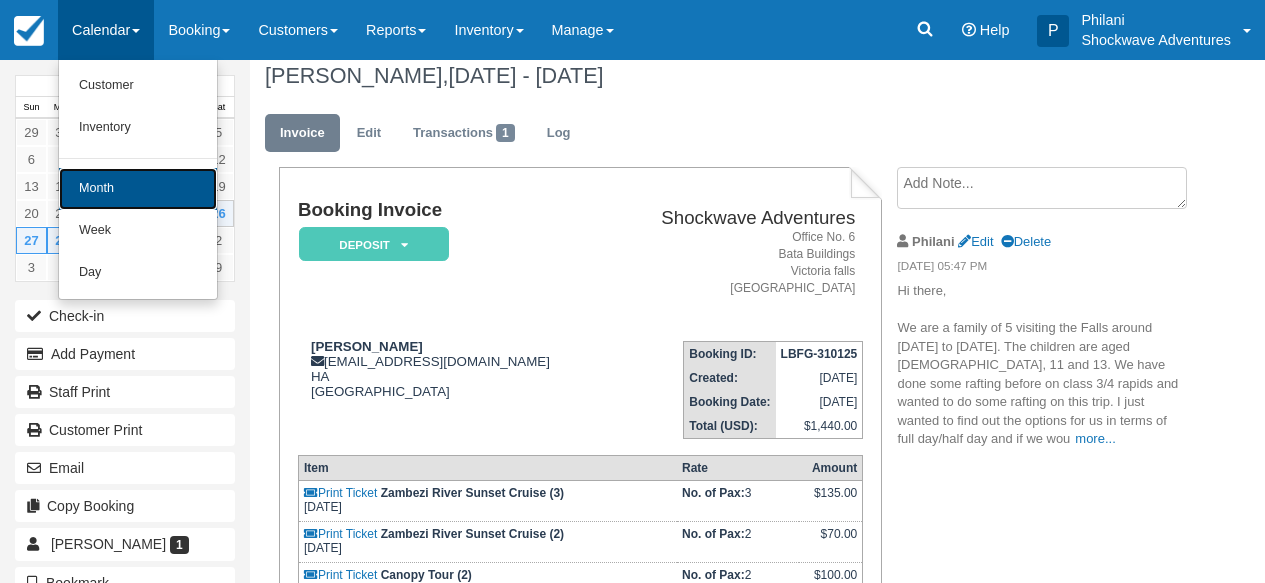 click on "Month" at bounding box center [138, 189] 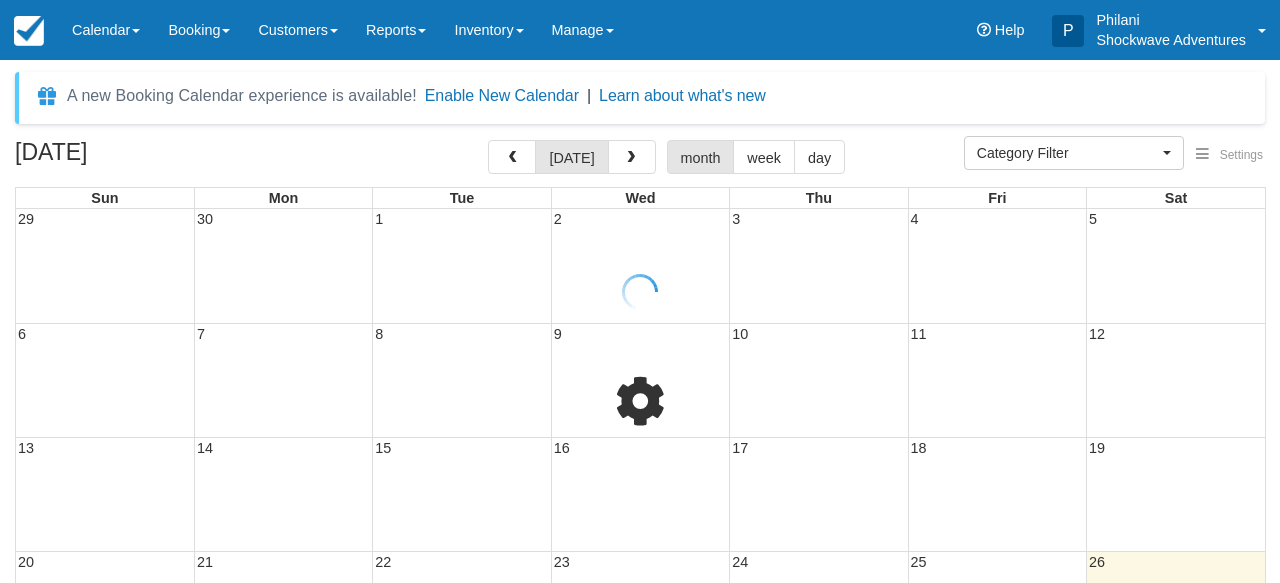 select 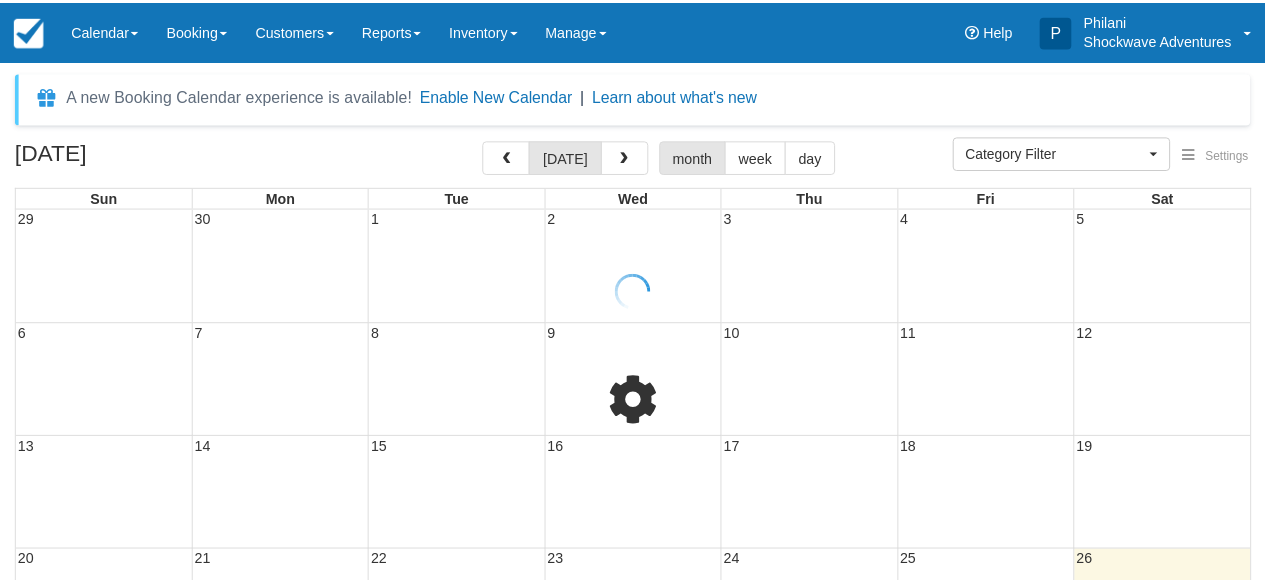 scroll, scrollTop: 0, scrollLeft: 0, axis: both 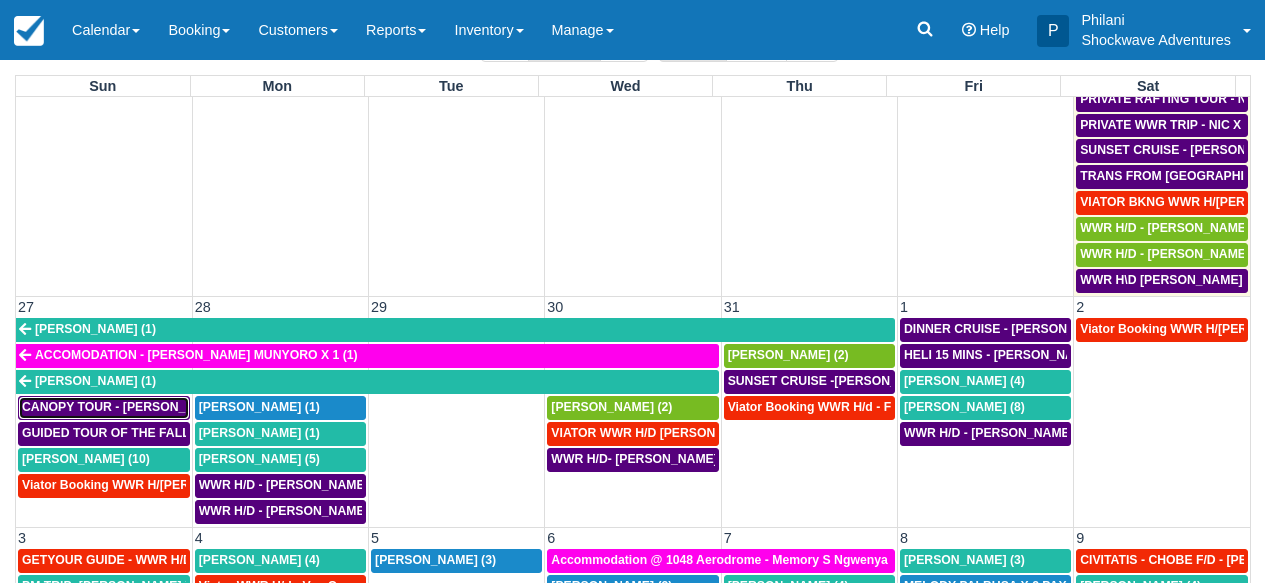 click on "CANOPY TOUR - NEEL BASUDEV X5 (5)" at bounding box center [142, 407] 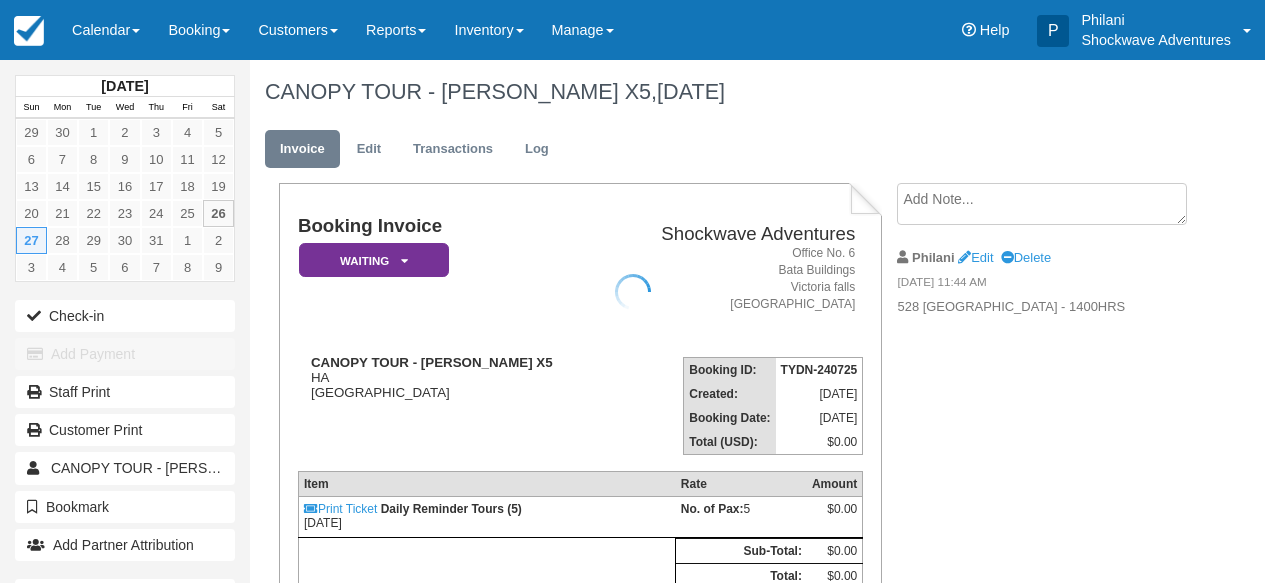scroll, scrollTop: 0, scrollLeft: 0, axis: both 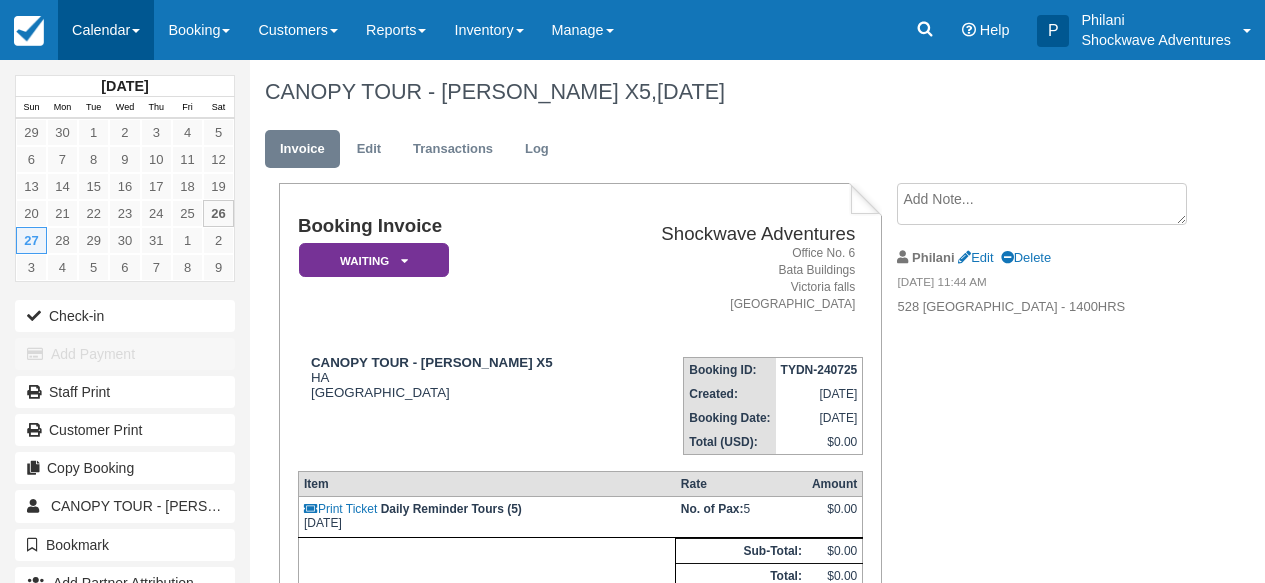 click on "Calendar" at bounding box center (106, 30) 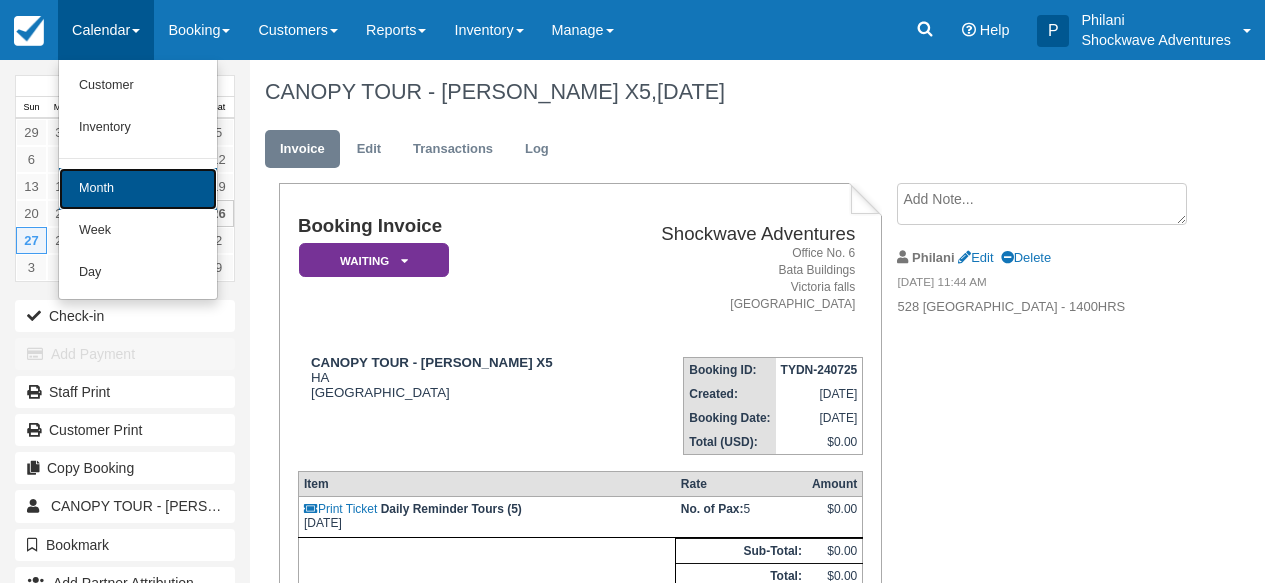 click on "Month" at bounding box center (138, 189) 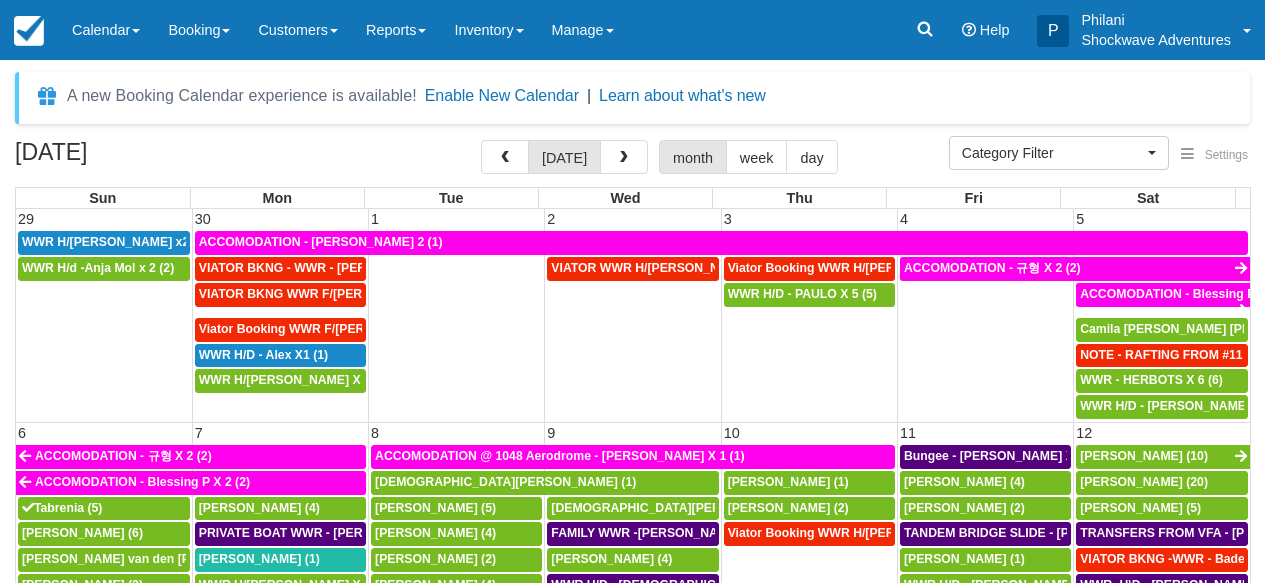 select 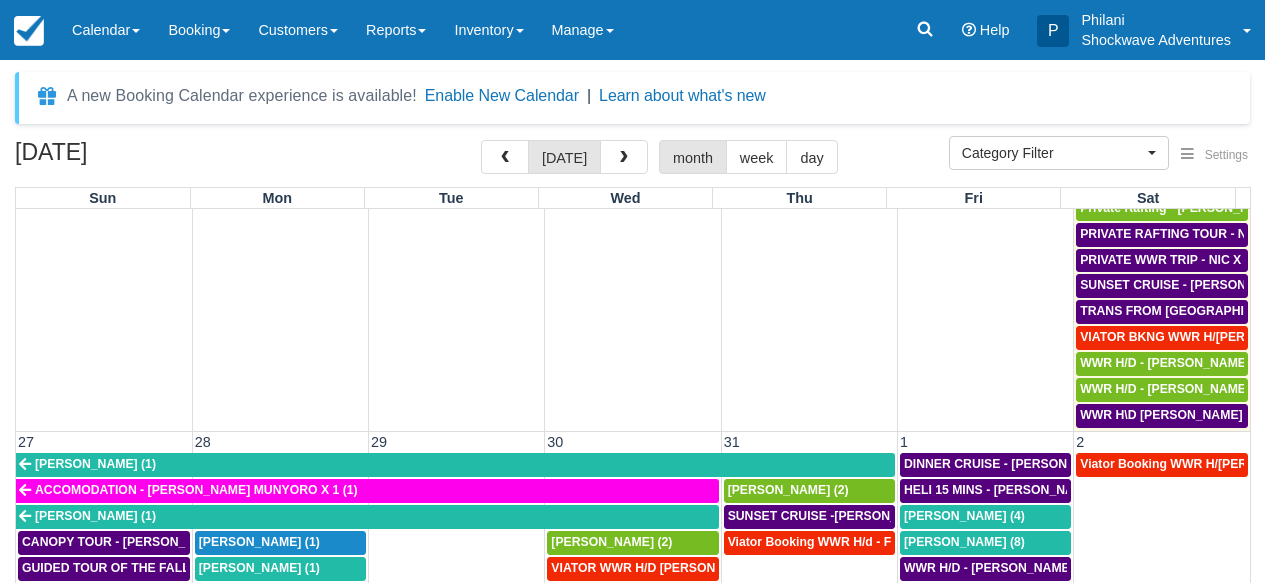 scroll, scrollTop: 1079, scrollLeft: 0, axis: vertical 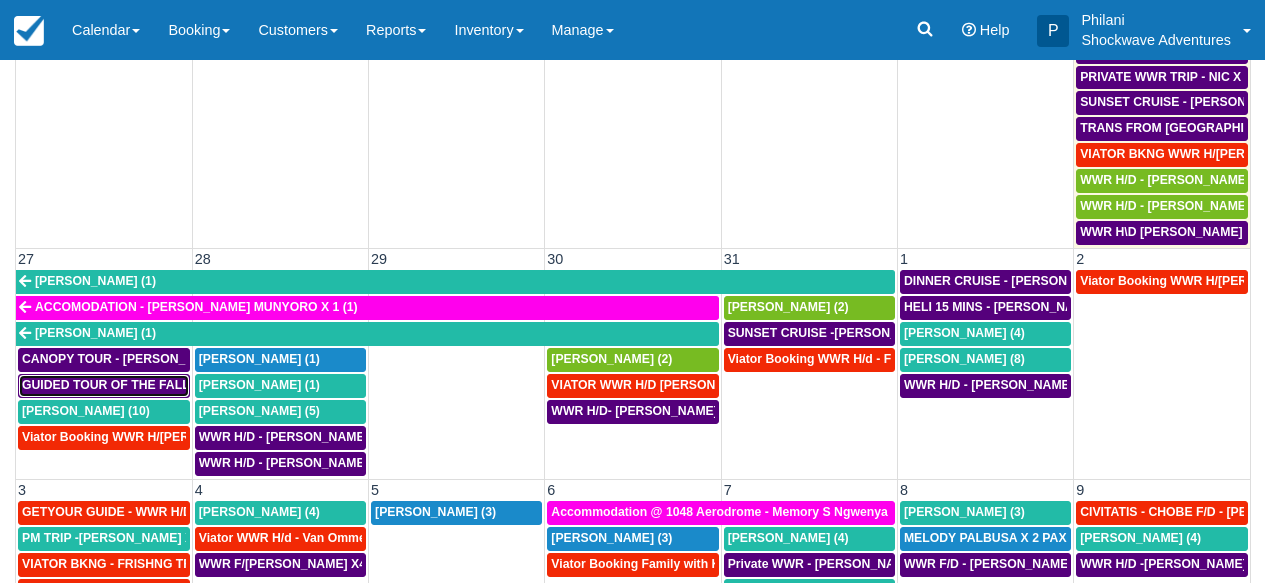 click on "GUIDED TOUR OF THE FALLS - NEEL BASUDEV X 5 (5)" at bounding box center (186, 385) 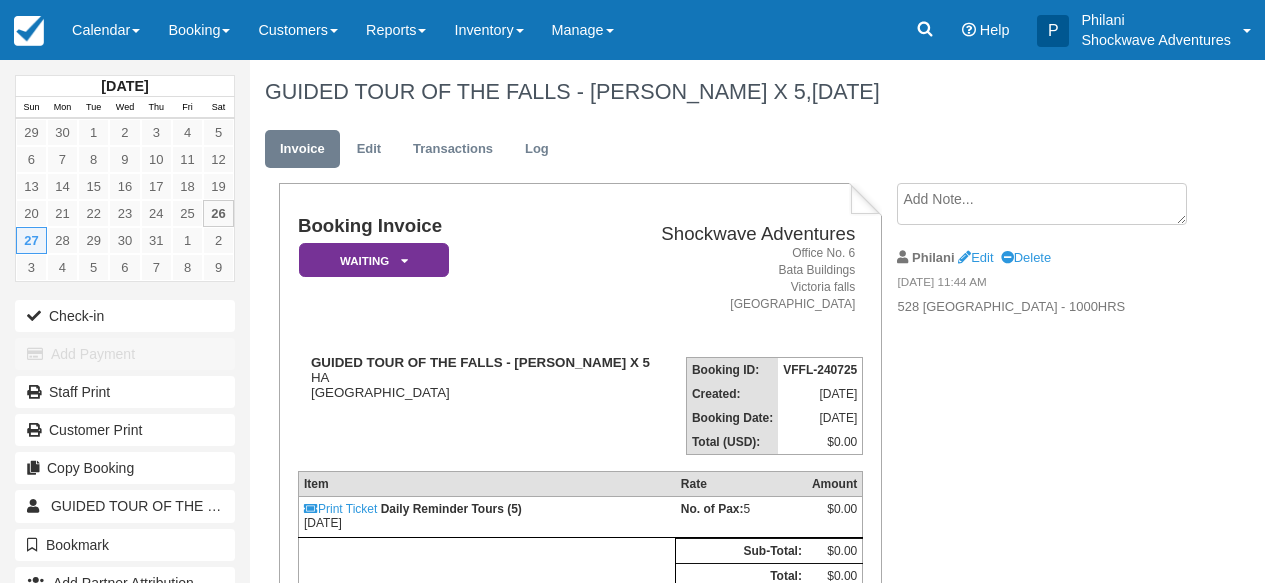 scroll, scrollTop: 0, scrollLeft: 0, axis: both 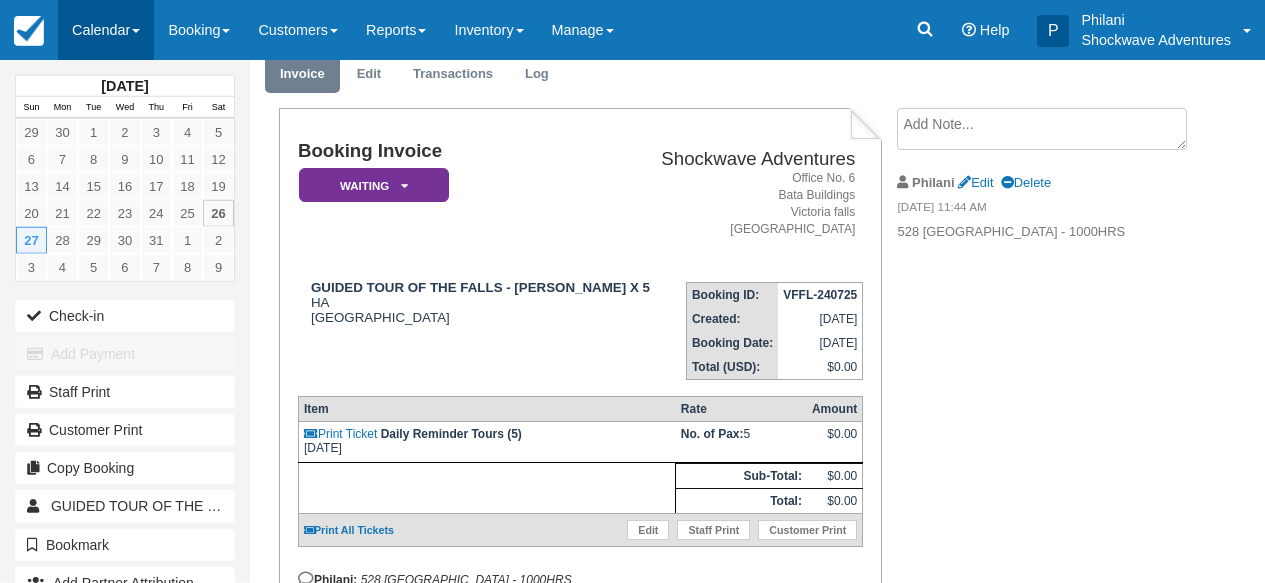 click on "Calendar" at bounding box center (106, 30) 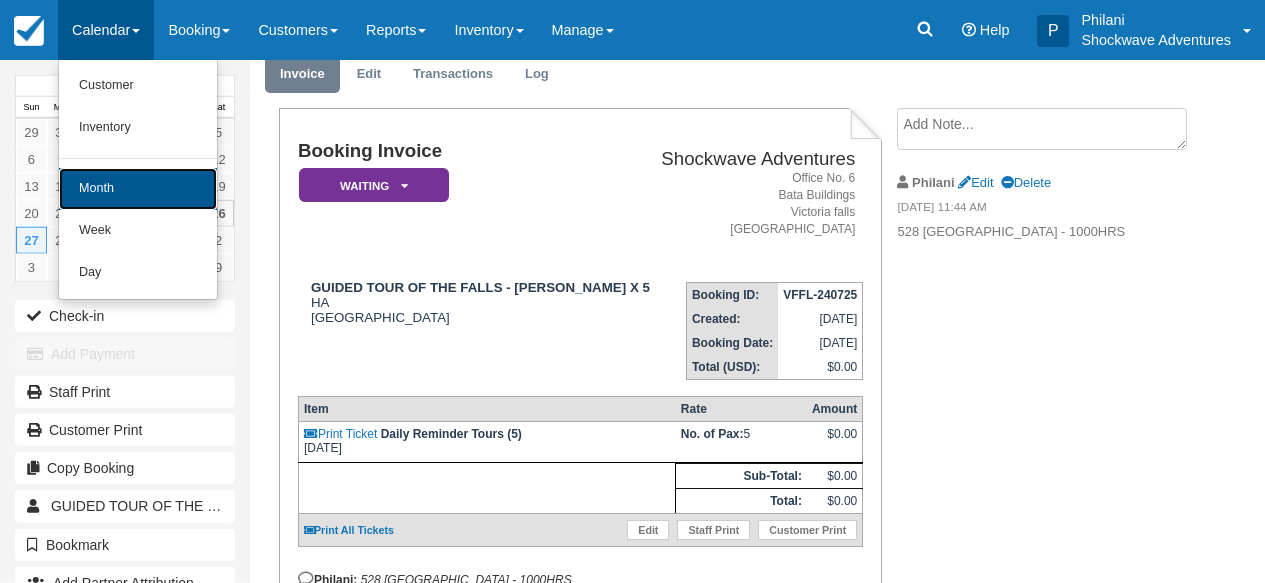 click on "Month" at bounding box center (138, 189) 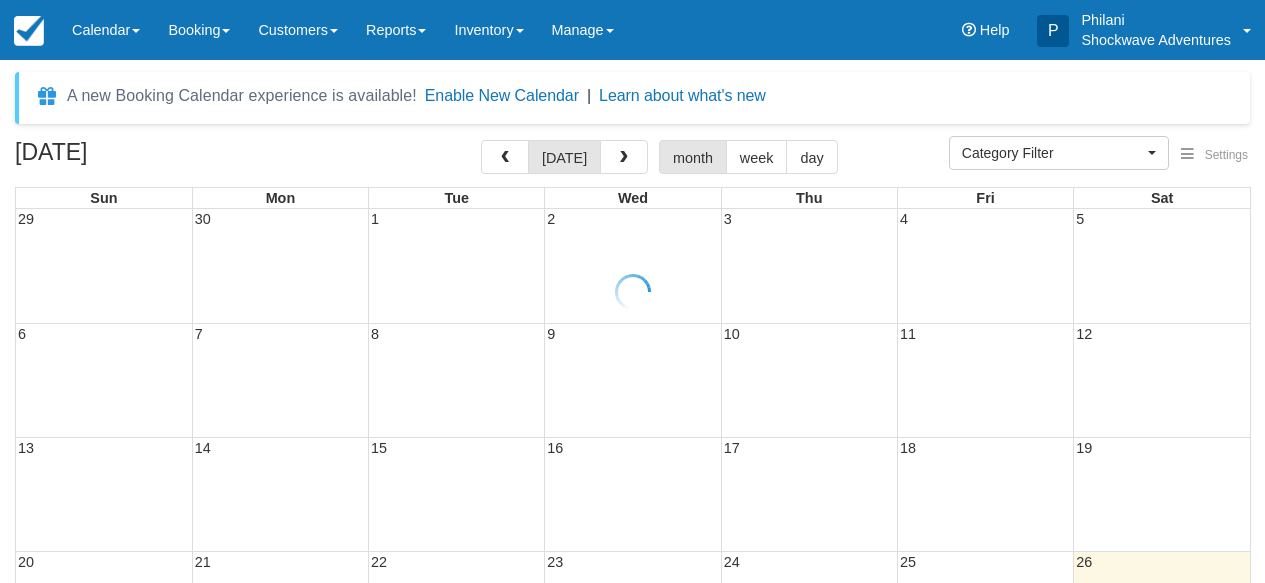 select 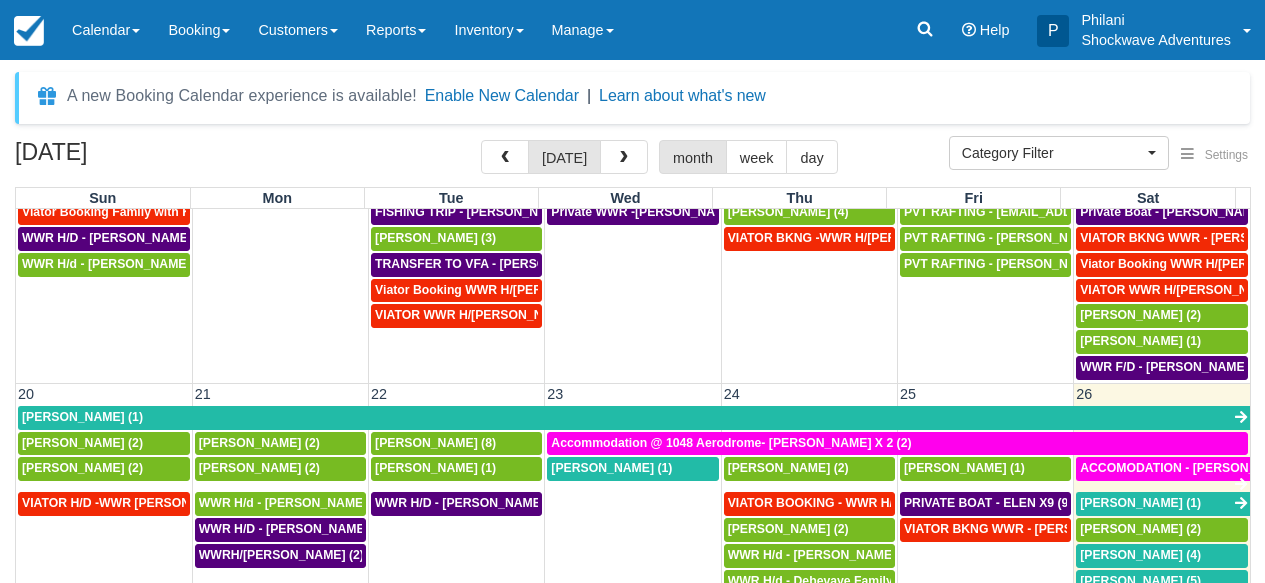 scroll, scrollTop: 1079, scrollLeft: 0, axis: vertical 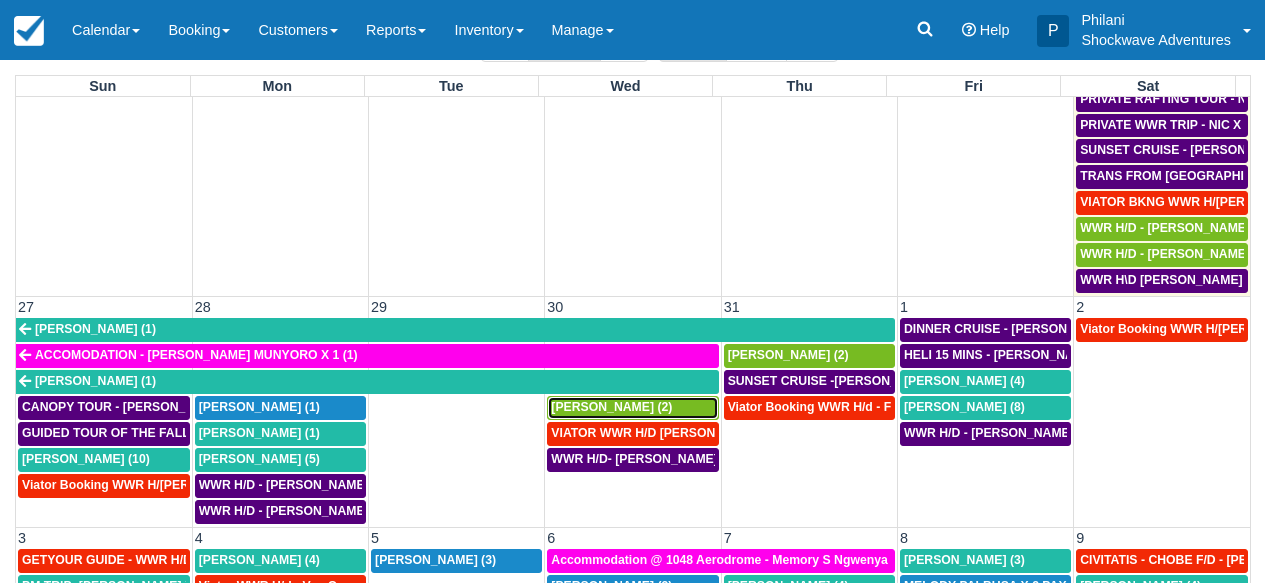 click on "Nishi Shah (2)" at bounding box center (632, 408) 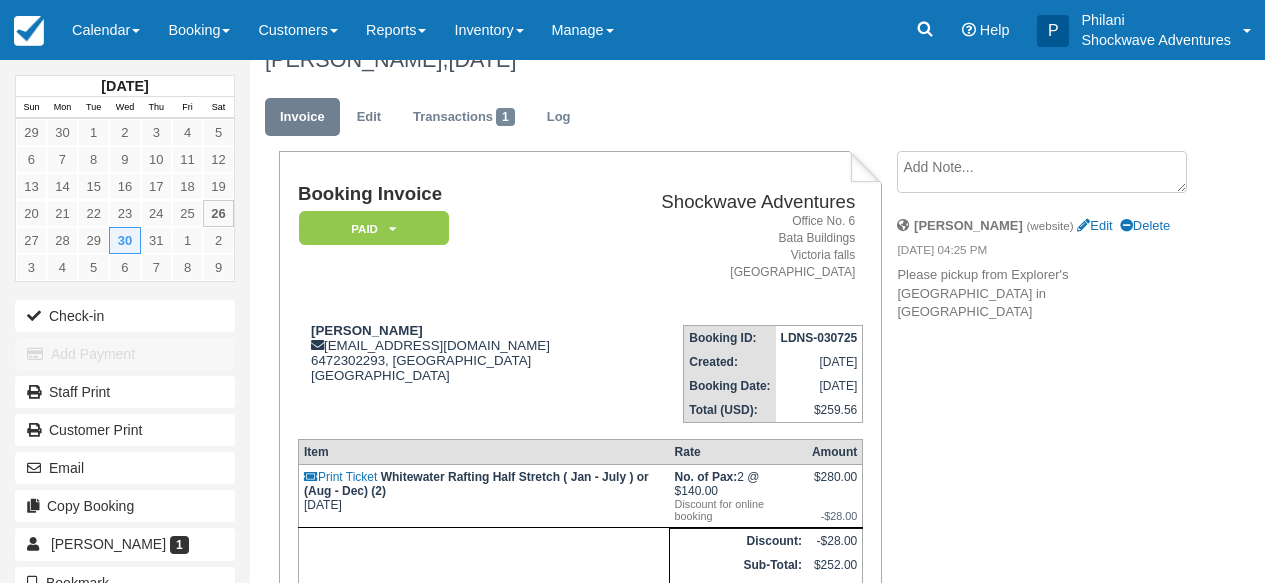 scroll, scrollTop: 0, scrollLeft: 0, axis: both 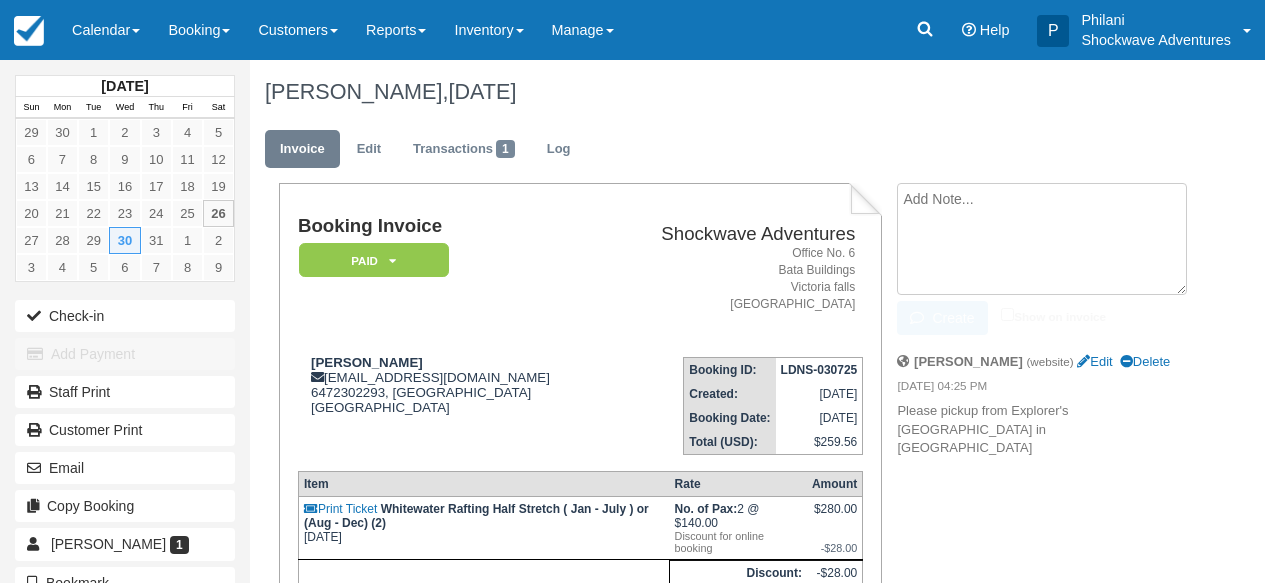 click at bounding box center [1042, 239] 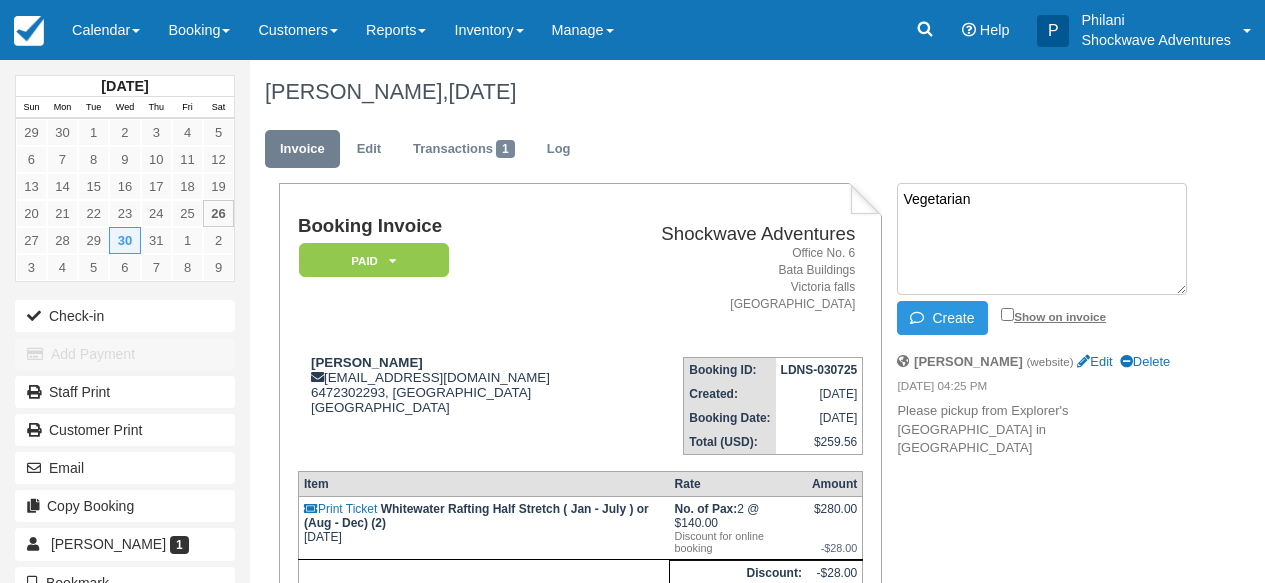 type on "Vegetarian" 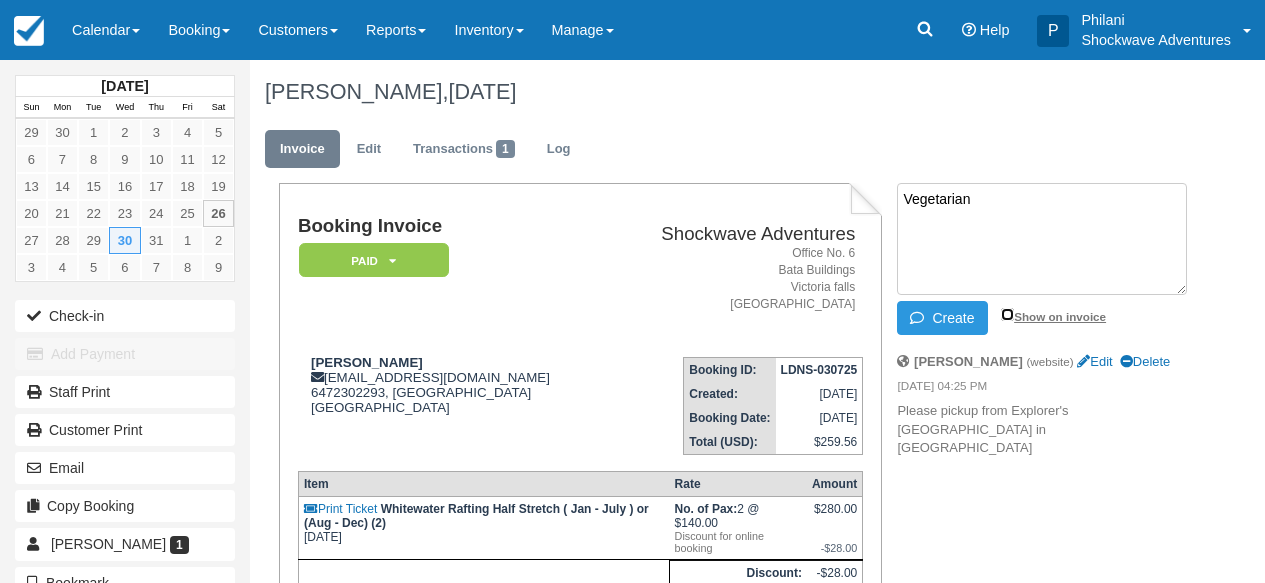 click on "Show on invoice" at bounding box center (1007, 314) 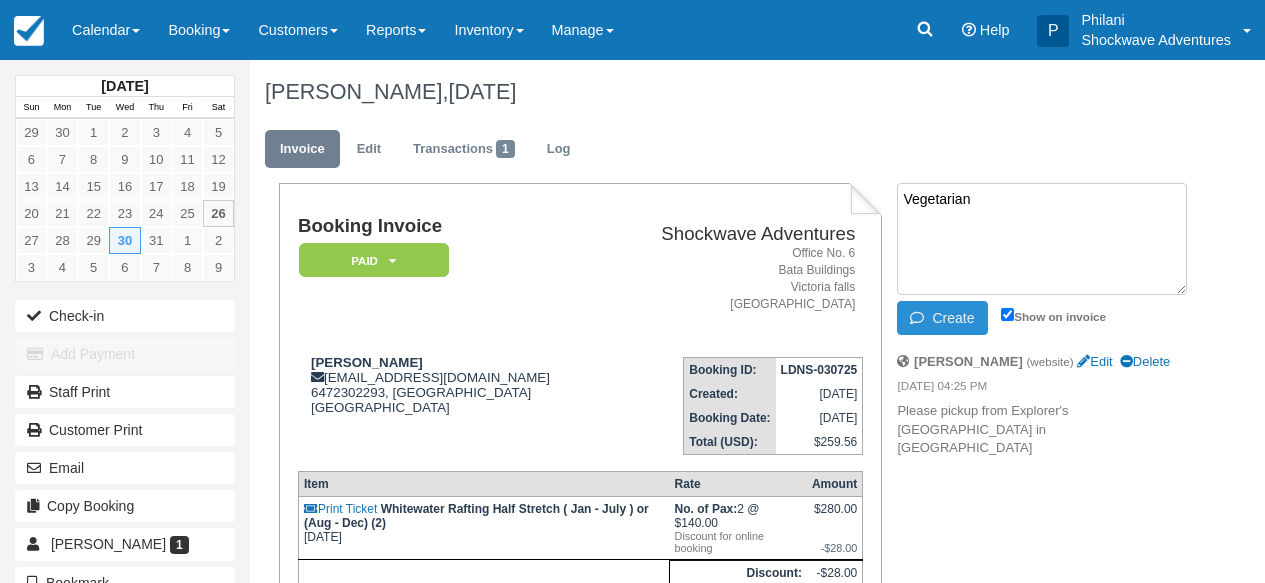 click on "Create" at bounding box center (942, 318) 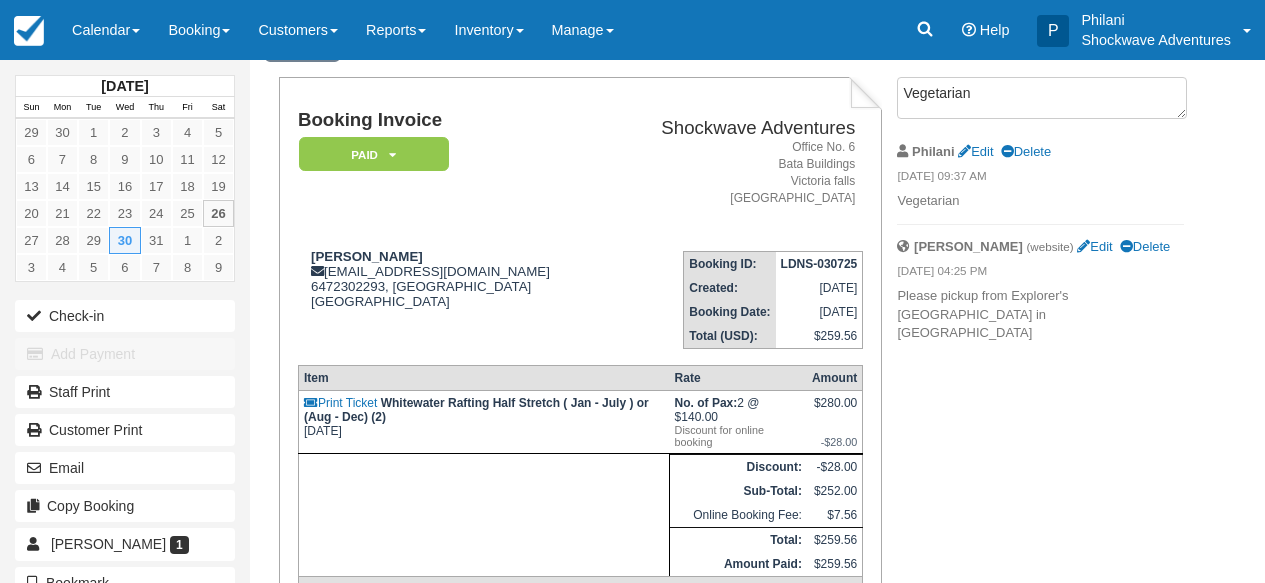 scroll, scrollTop: 109, scrollLeft: 0, axis: vertical 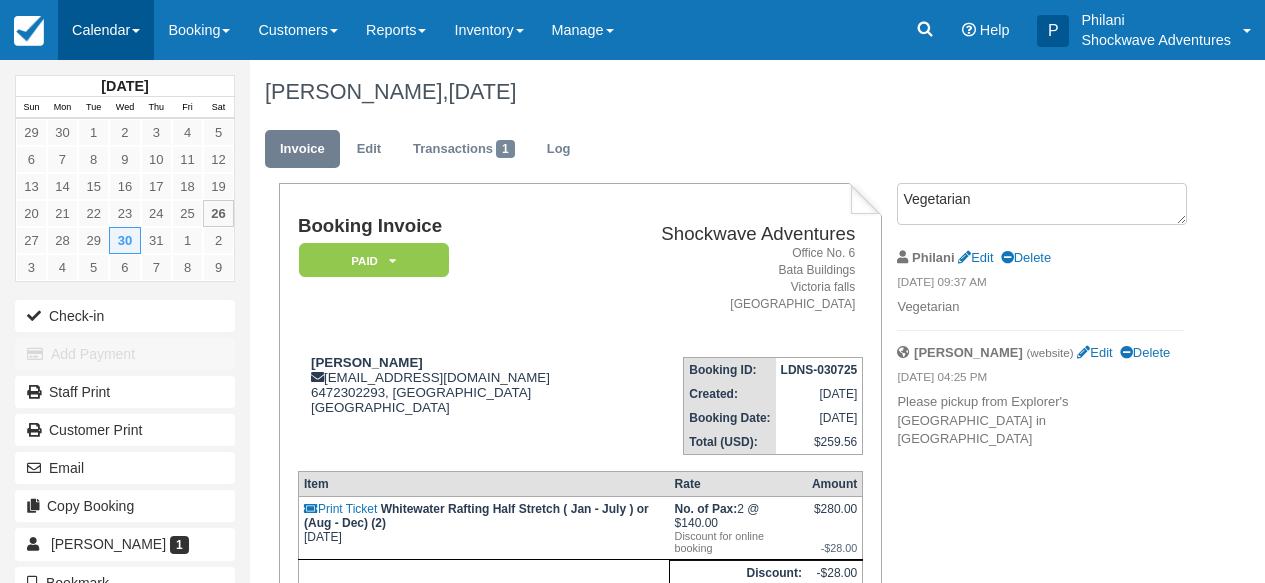 click on "Calendar" at bounding box center [106, 30] 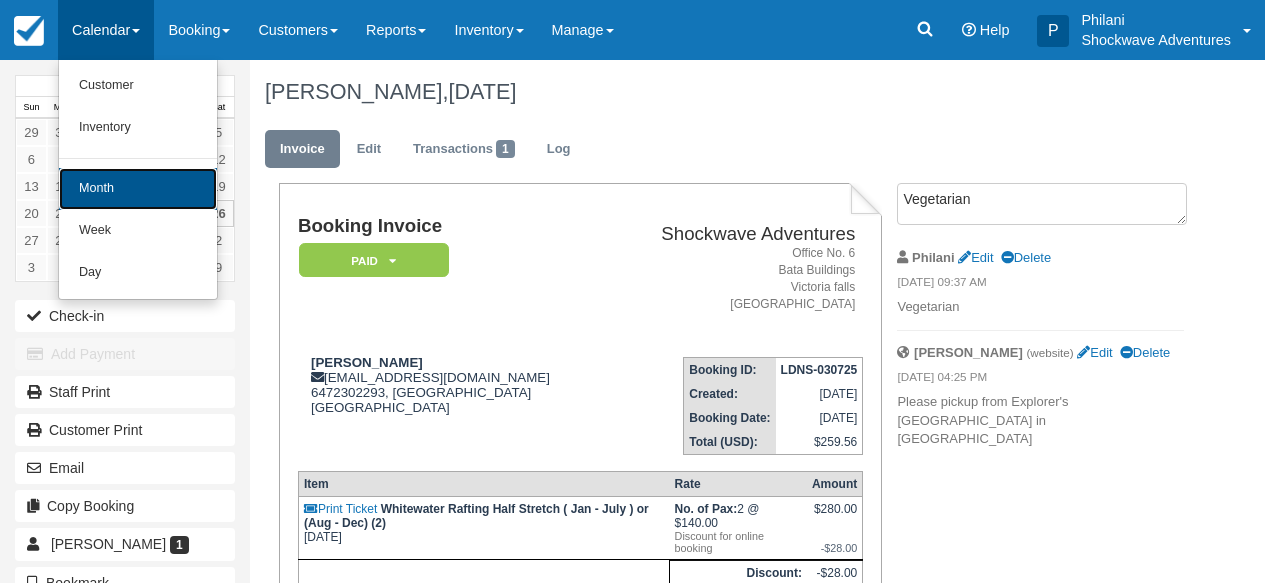 click on "Month" at bounding box center [138, 189] 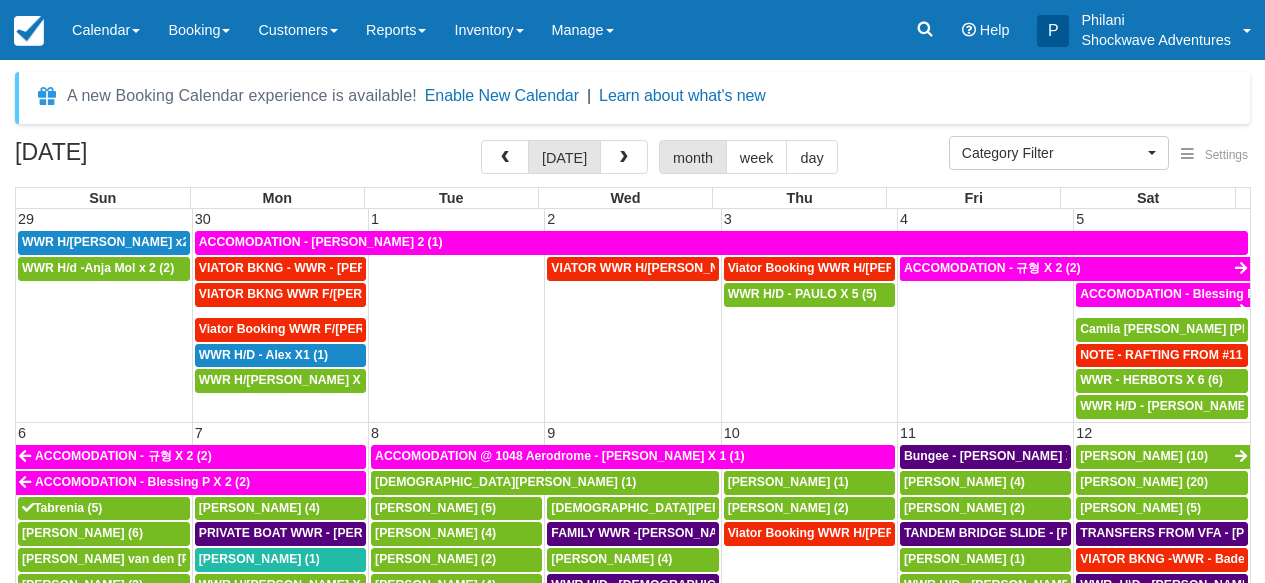 select 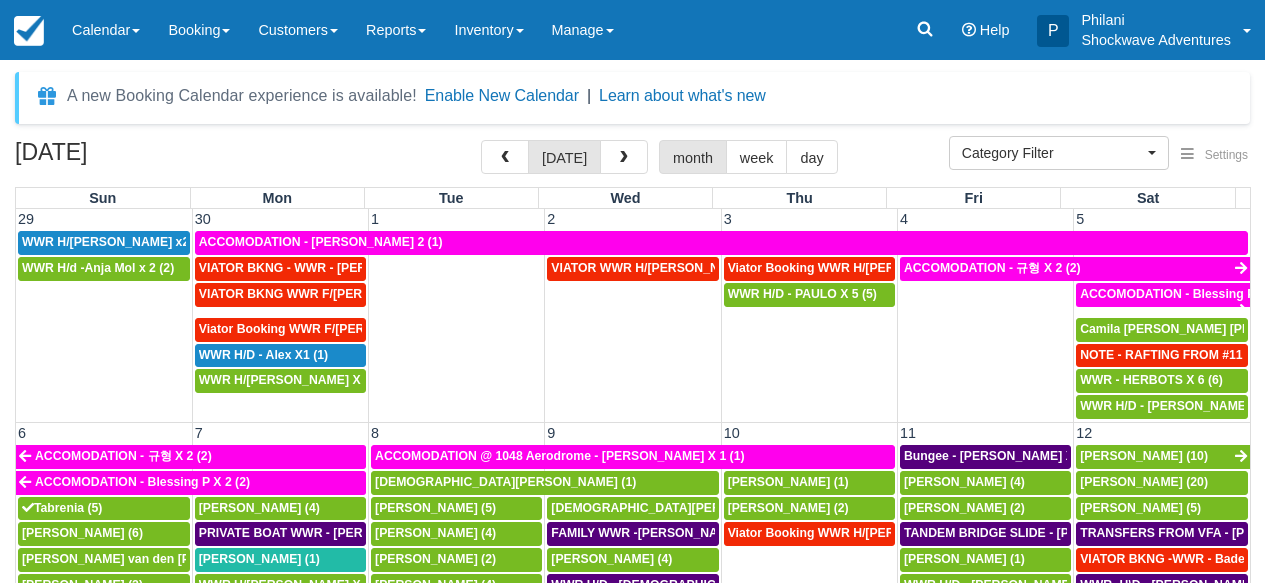 scroll, scrollTop: 128, scrollLeft: 0, axis: vertical 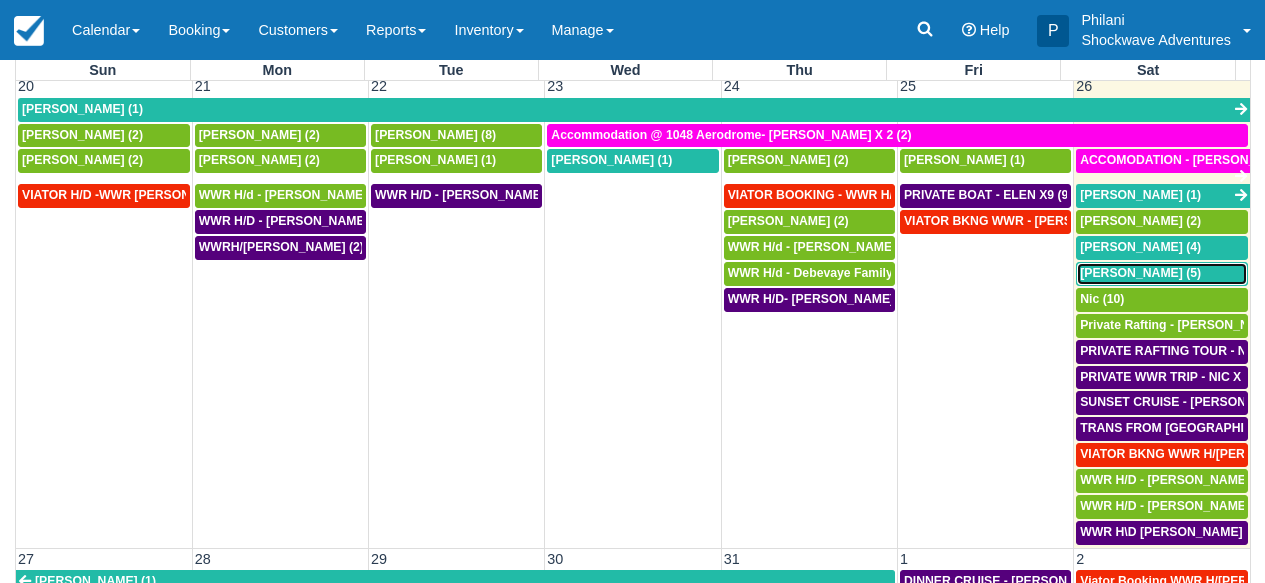 click on "[PERSON_NAME] (5)" at bounding box center [1140, 273] 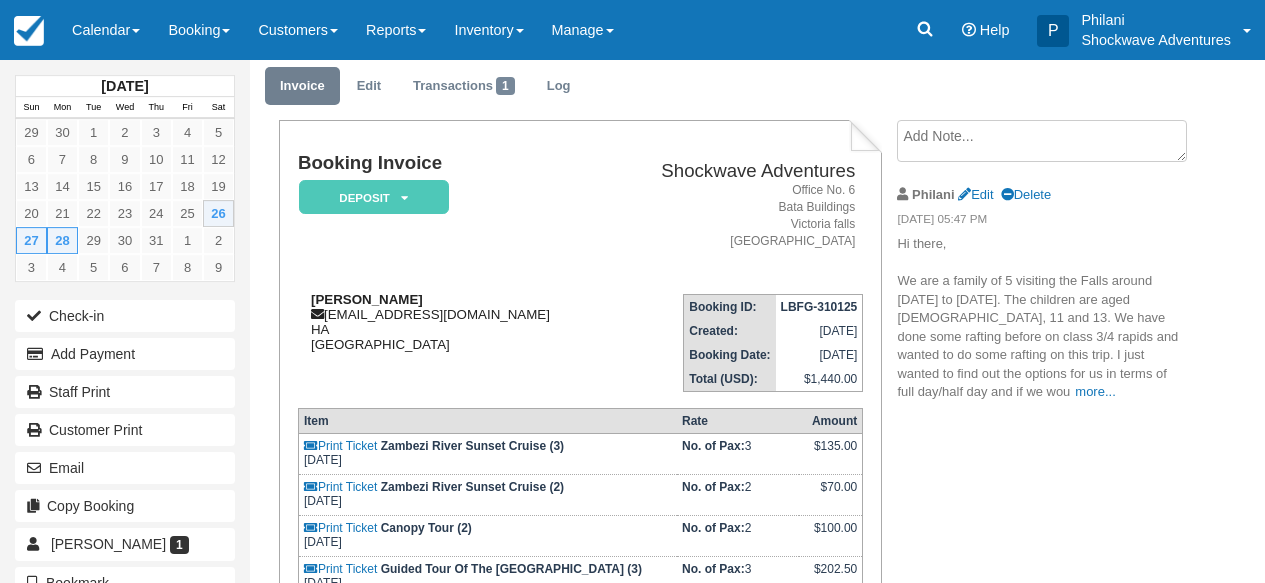scroll, scrollTop: 64, scrollLeft: 0, axis: vertical 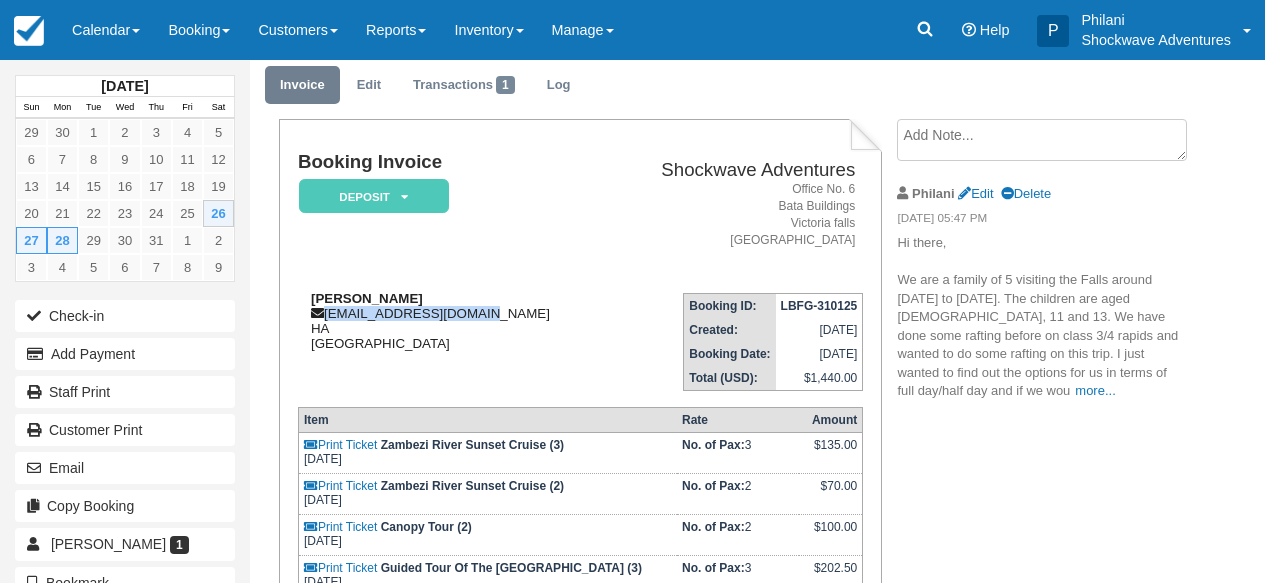 drag, startPoint x: 484, startPoint y: 317, endPoint x: 326, endPoint y: 321, distance: 158.05063 